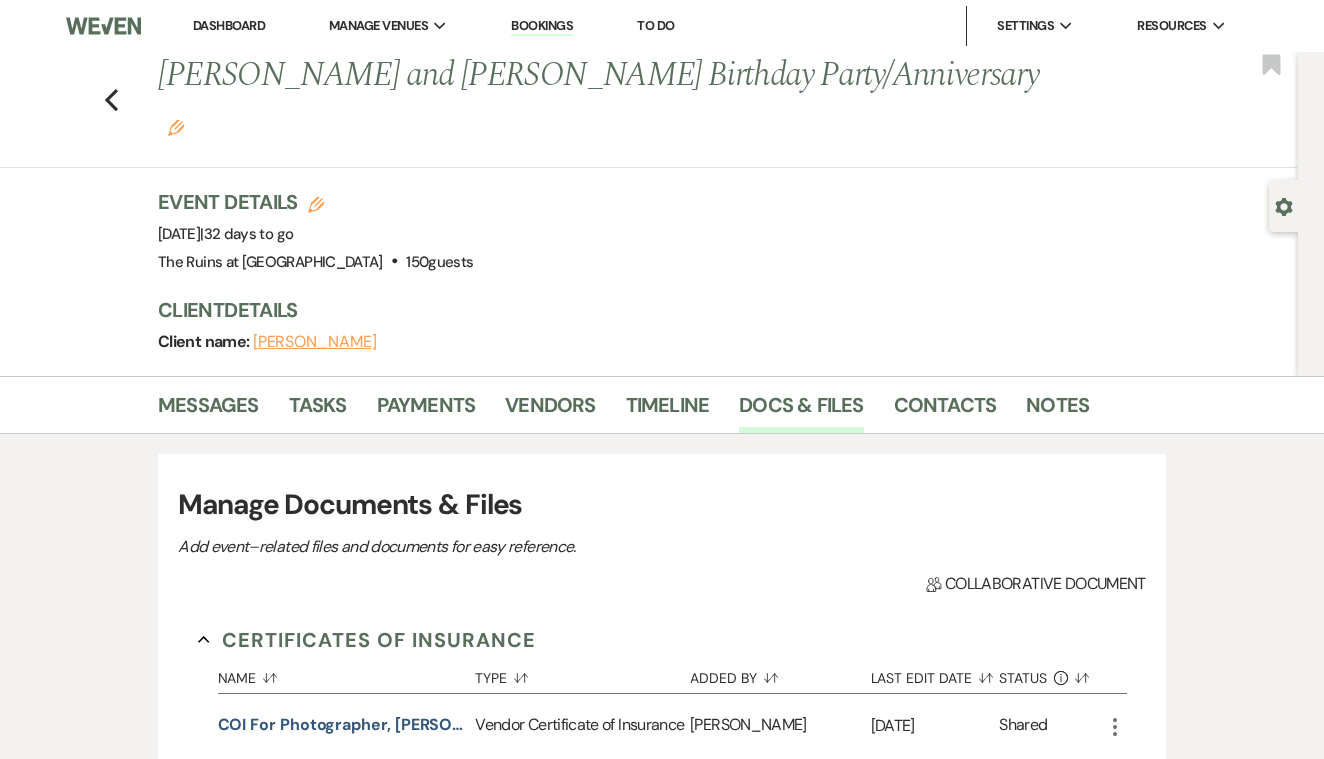 scroll, scrollTop: 3061, scrollLeft: 0, axis: vertical 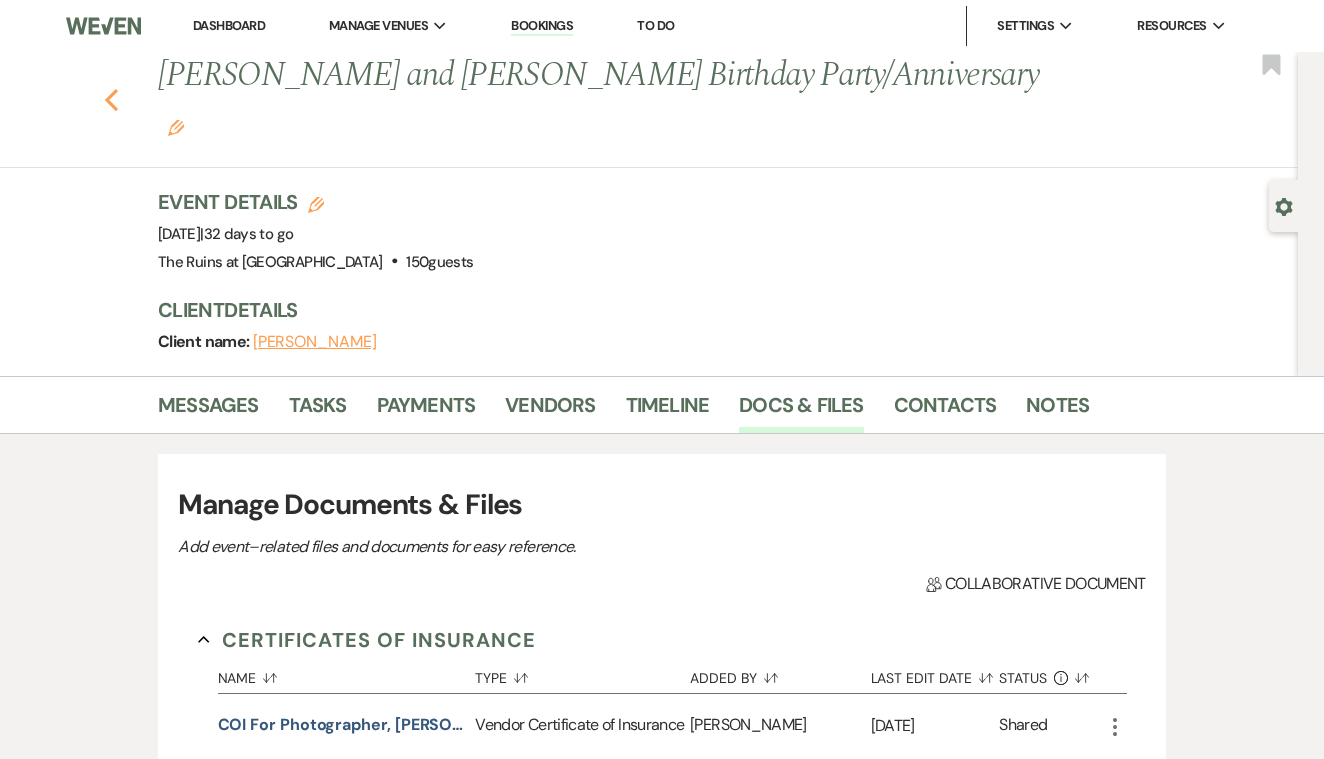 click 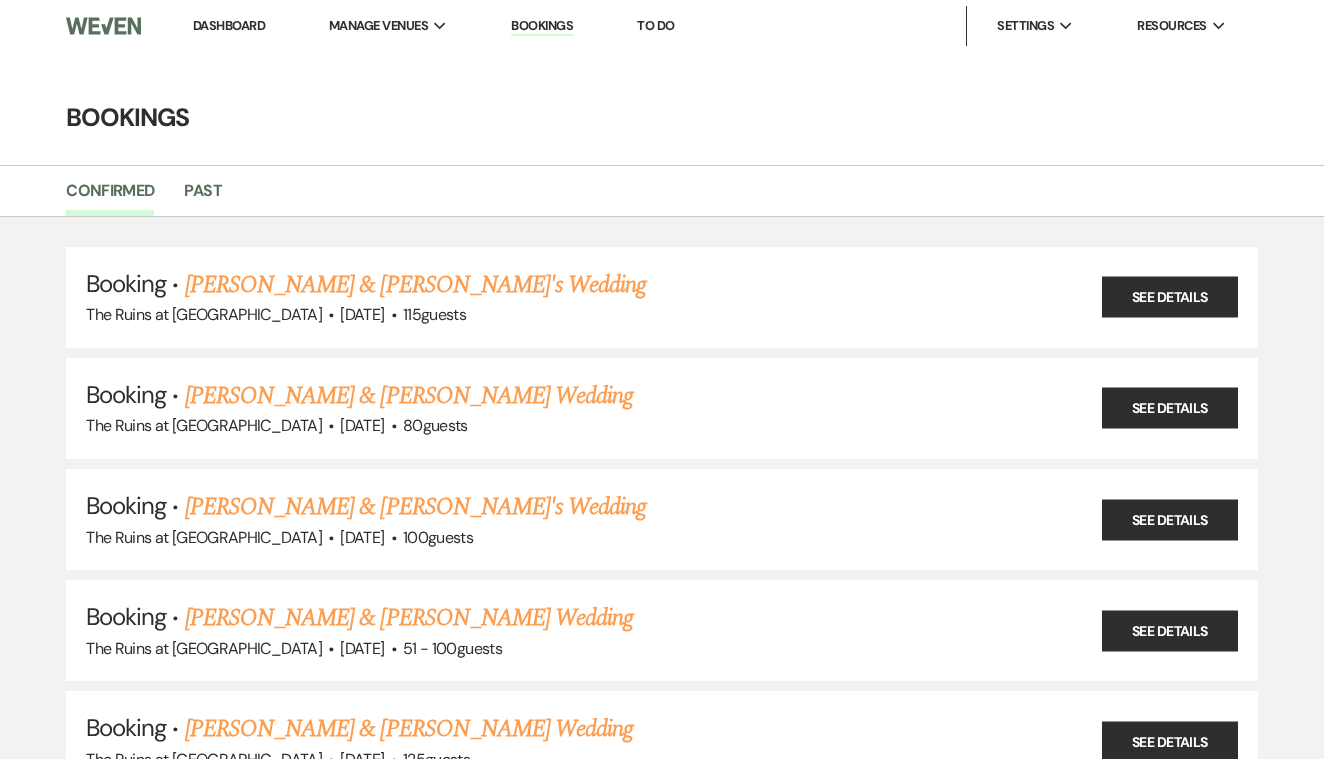 scroll, scrollTop: 214, scrollLeft: 0, axis: vertical 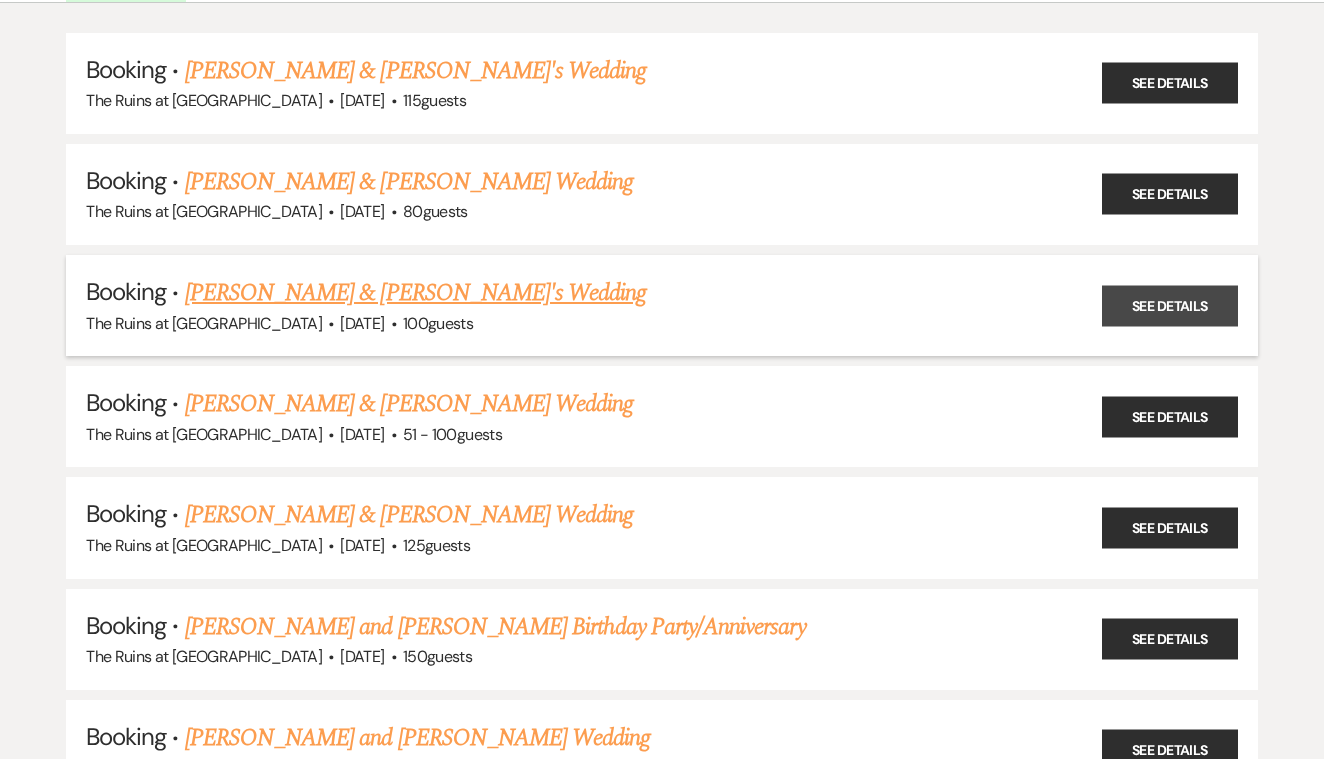 click on "See Details" at bounding box center (1170, 305) 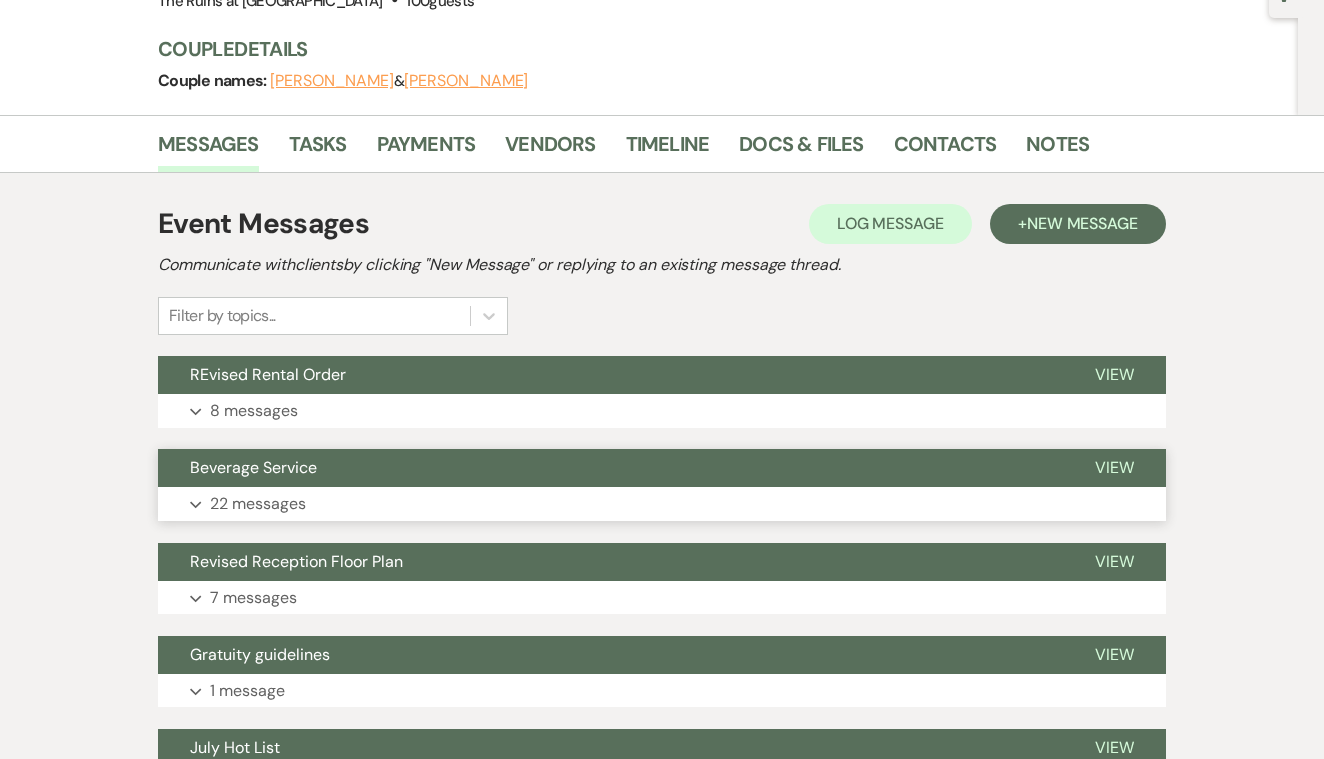 click on "View" at bounding box center [1114, 467] 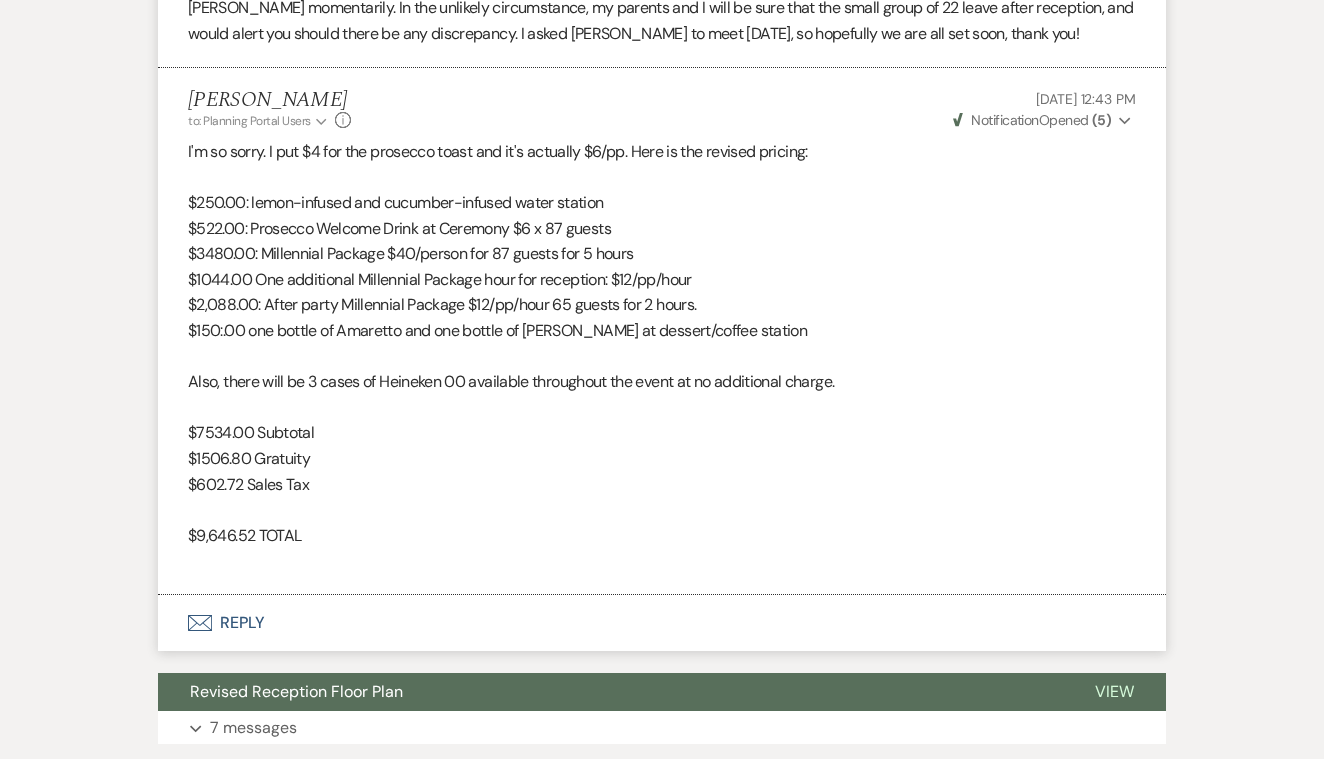 scroll, scrollTop: 6811, scrollLeft: 0, axis: vertical 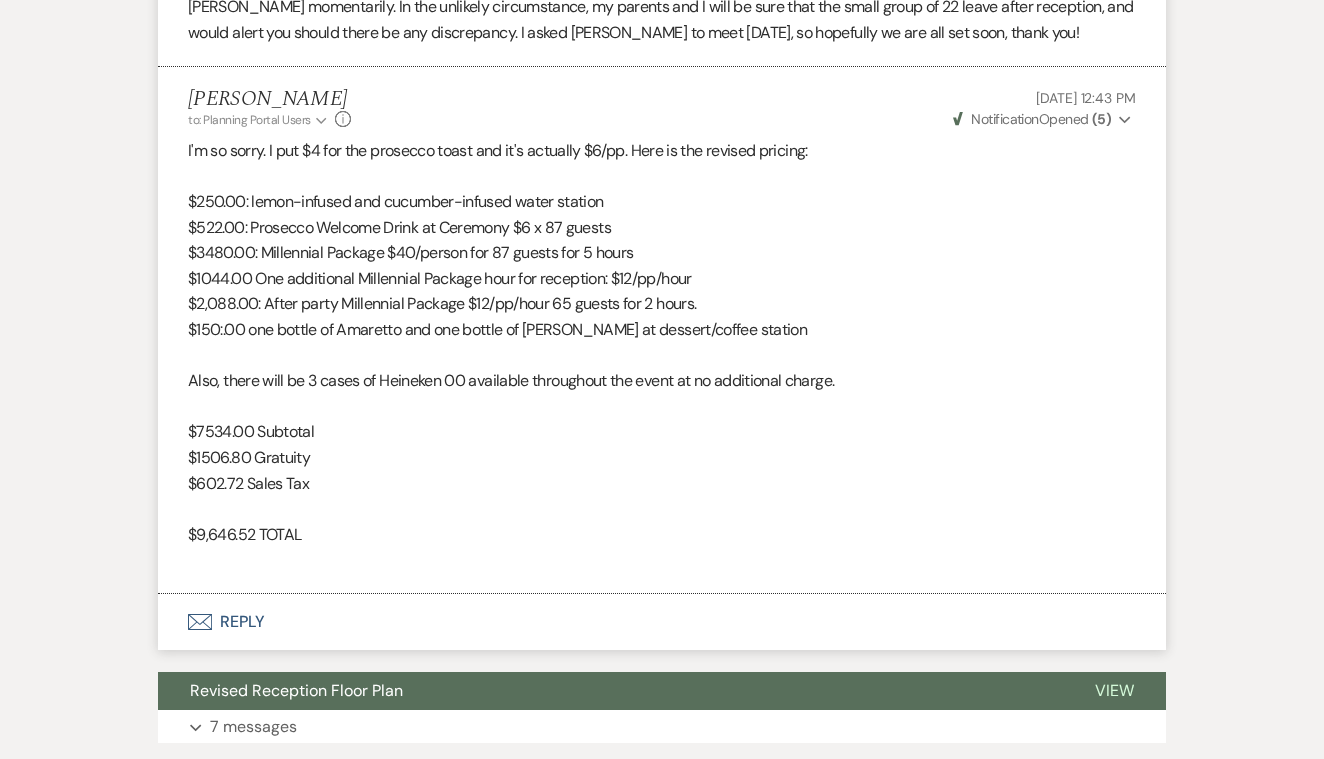 click on "Envelope Reply" at bounding box center [662, 622] 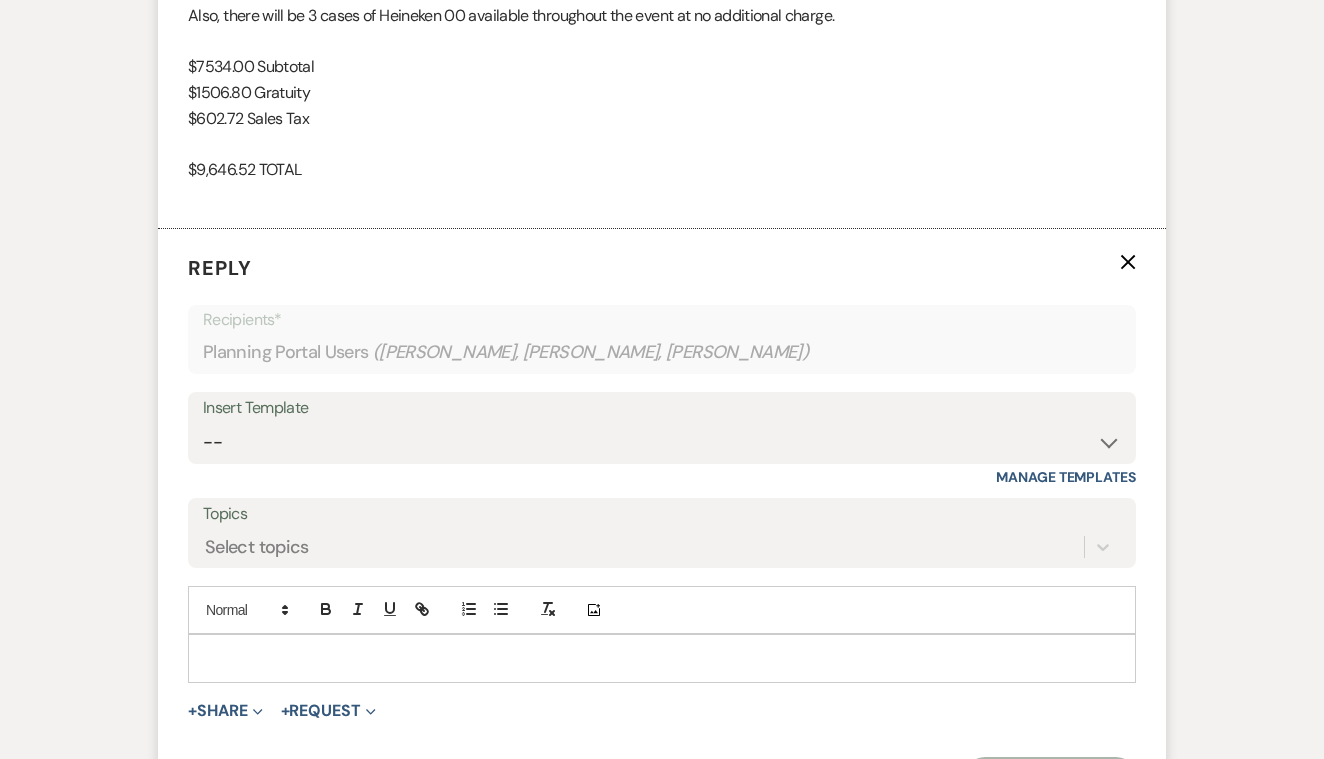 click at bounding box center (662, 658) 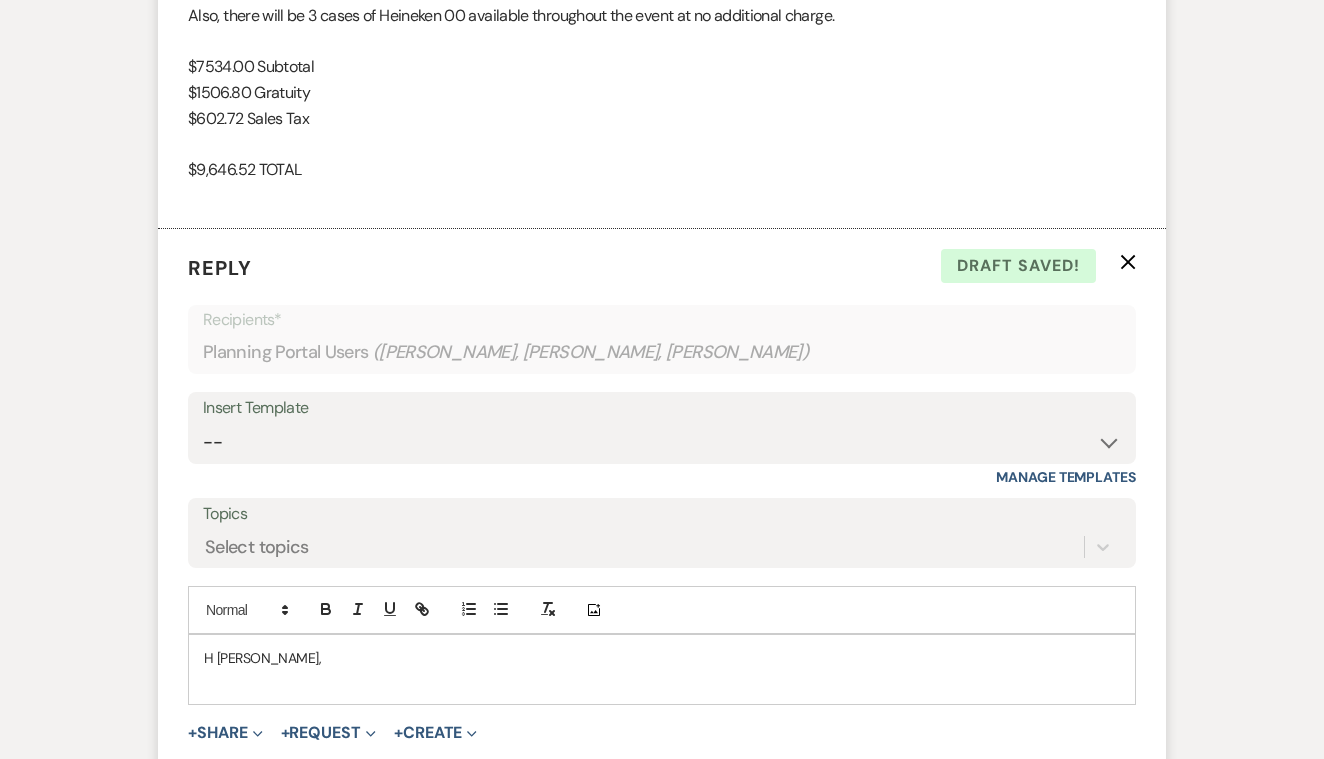 click on "H [PERSON_NAME]," at bounding box center (662, 658) 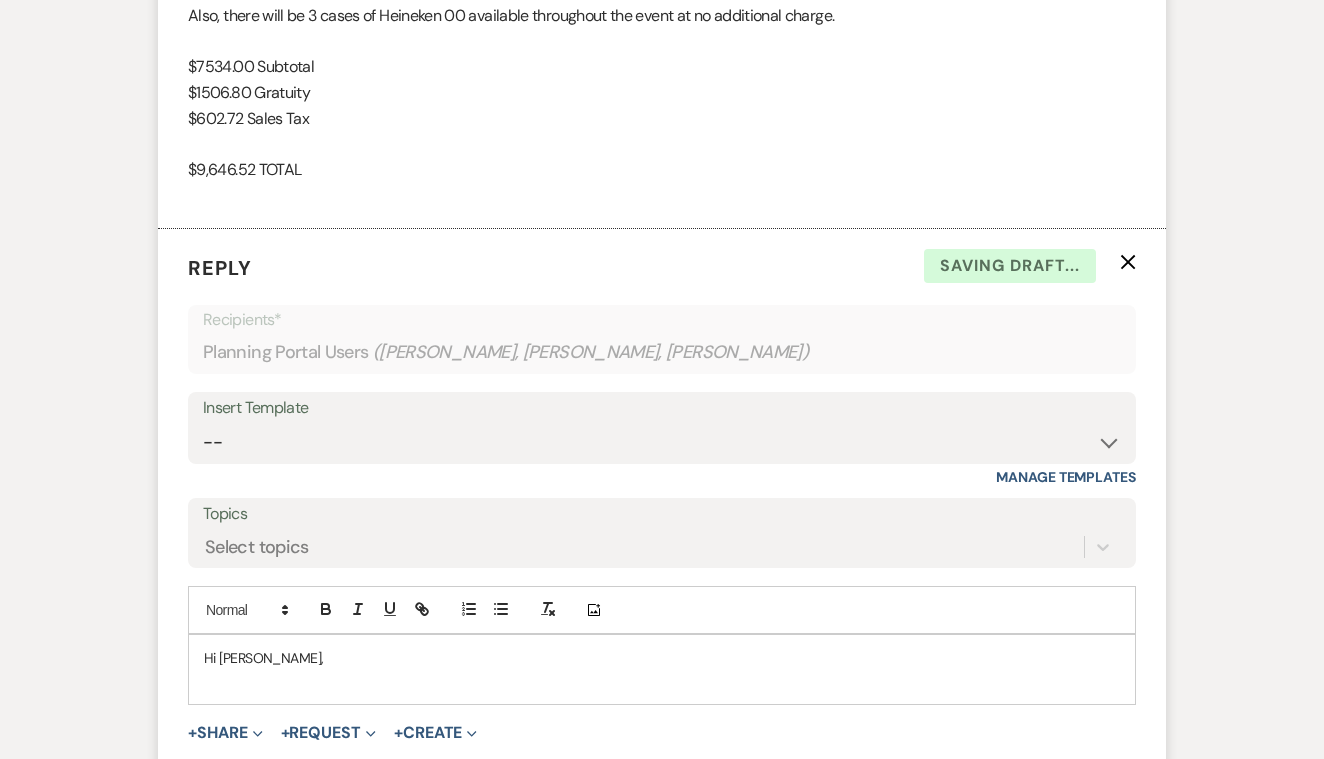 click on "Hi [PERSON_NAME]," at bounding box center (662, 658) 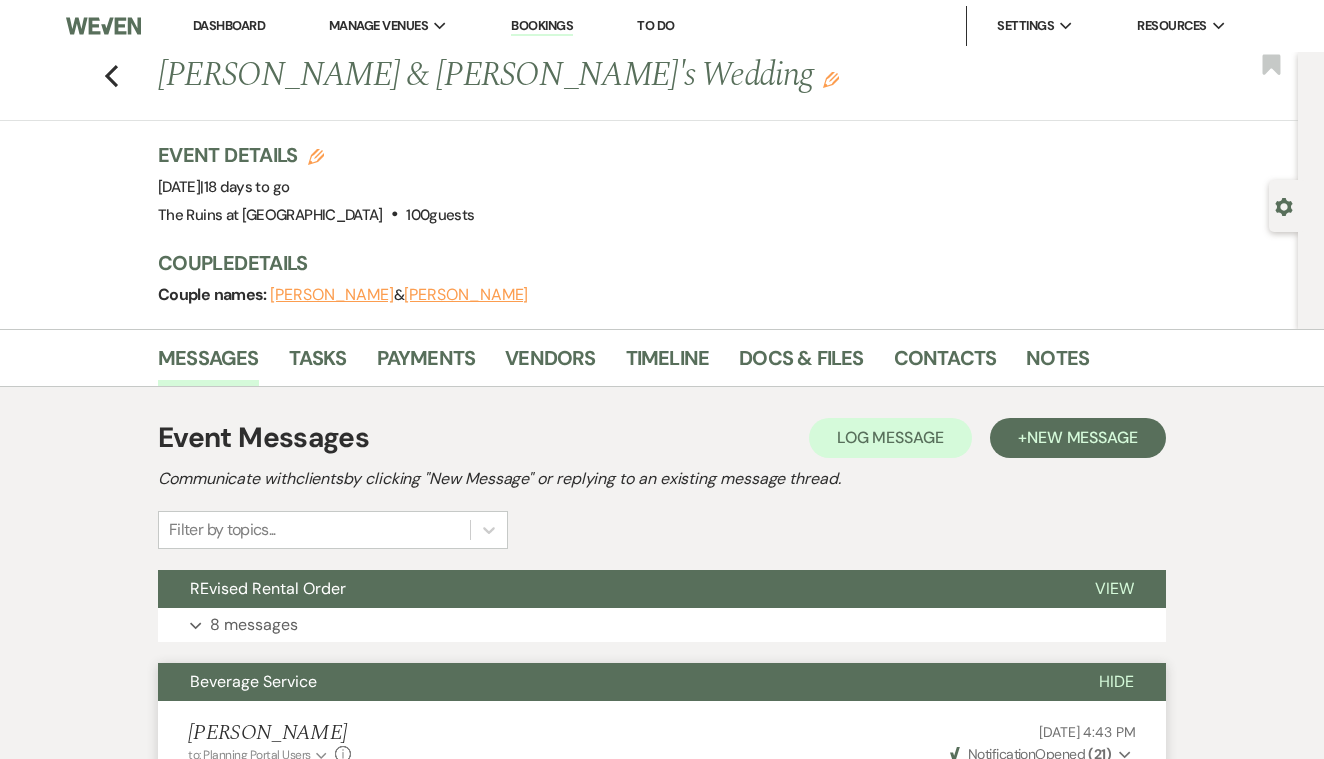 scroll, scrollTop: 0, scrollLeft: 0, axis: both 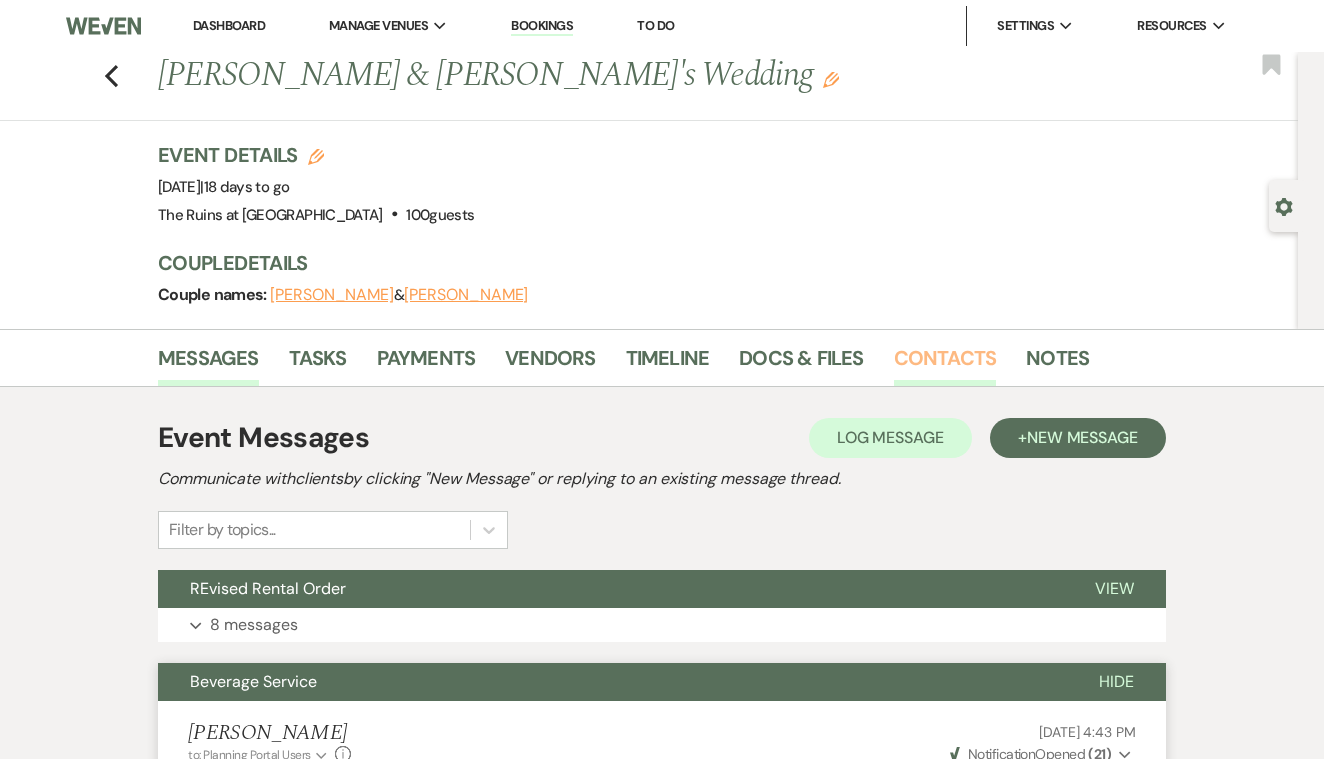 click on "Contacts" at bounding box center (945, 364) 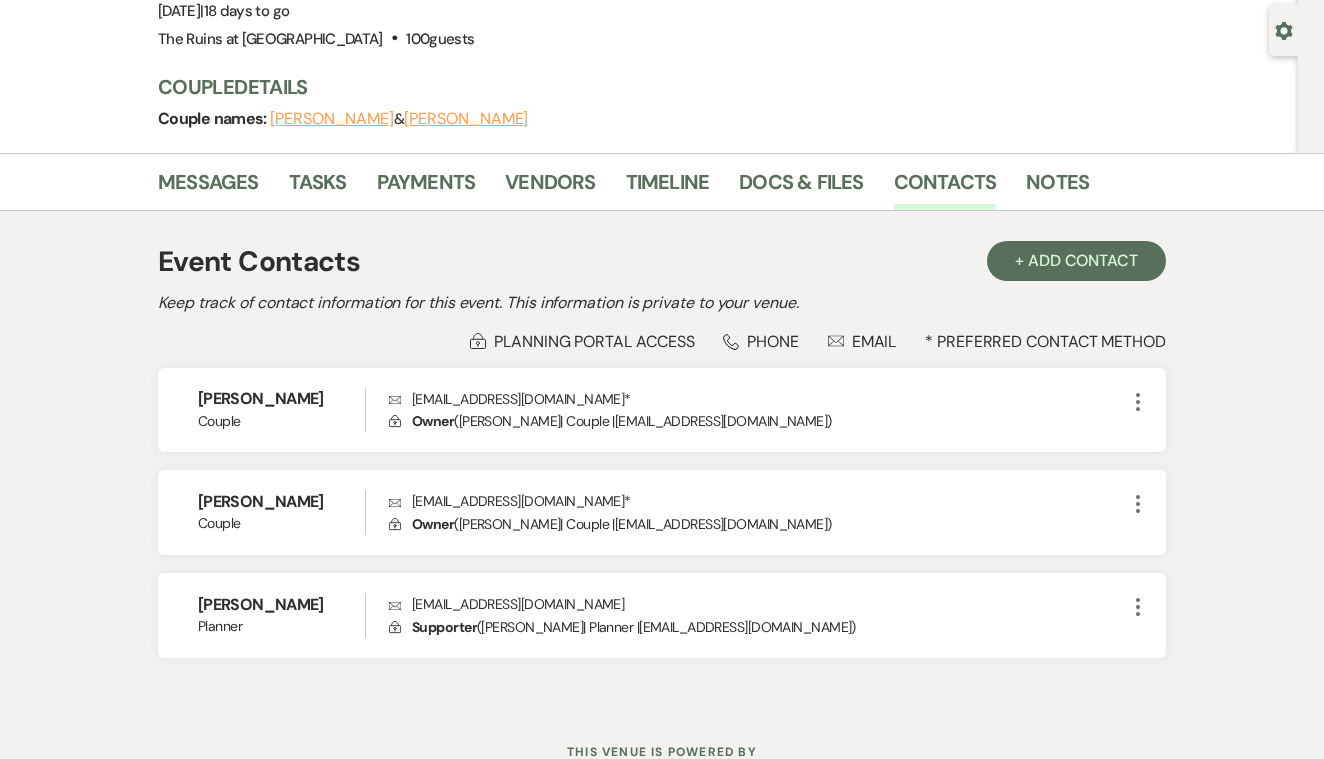 scroll, scrollTop: 192, scrollLeft: 0, axis: vertical 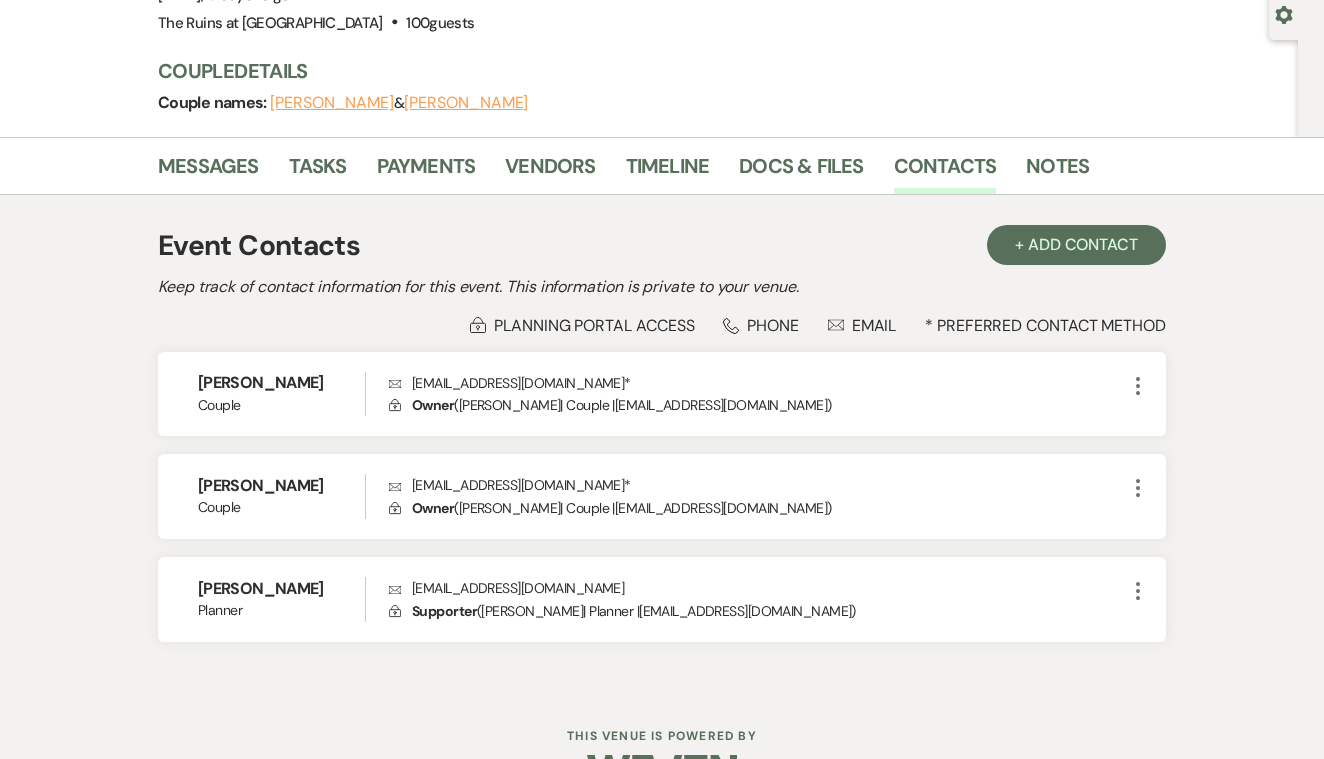 click on "Phone Phone" at bounding box center [761, 325] 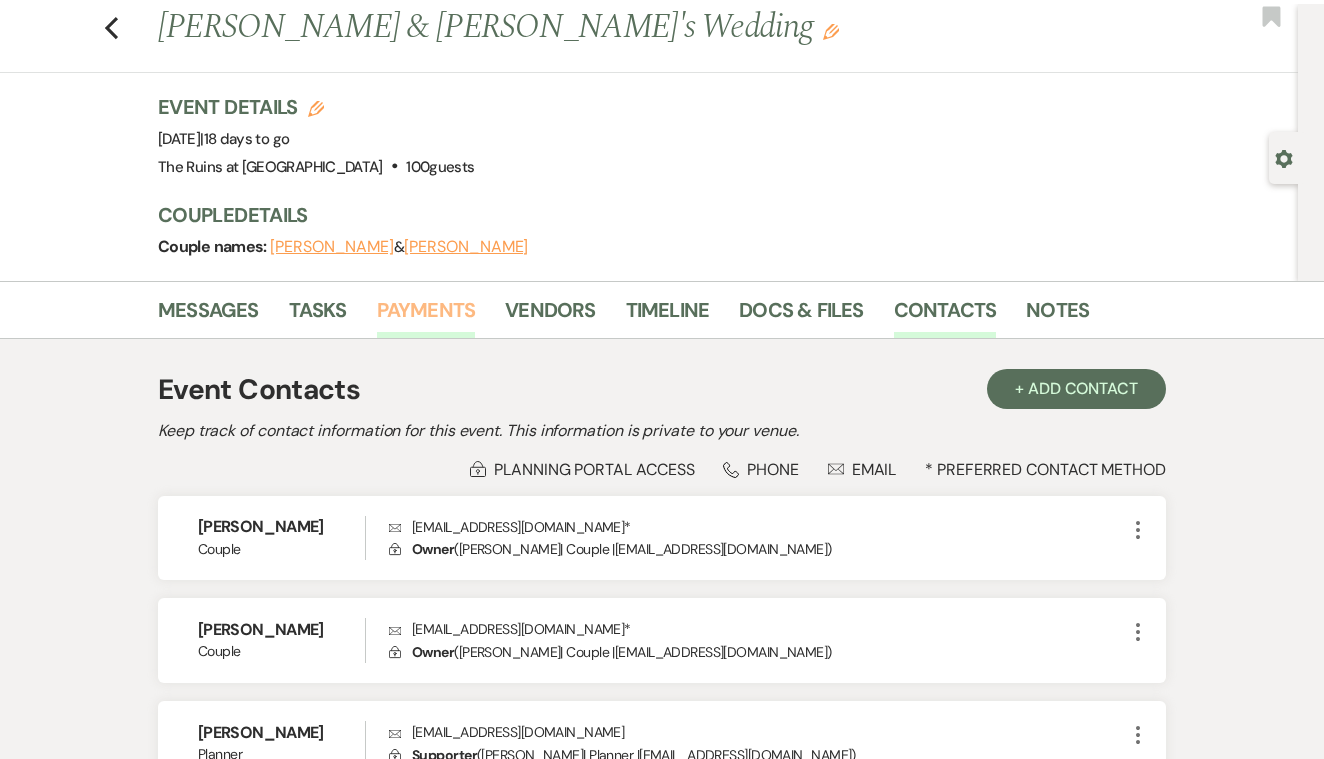 scroll, scrollTop: 0, scrollLeft: 0, axis: both 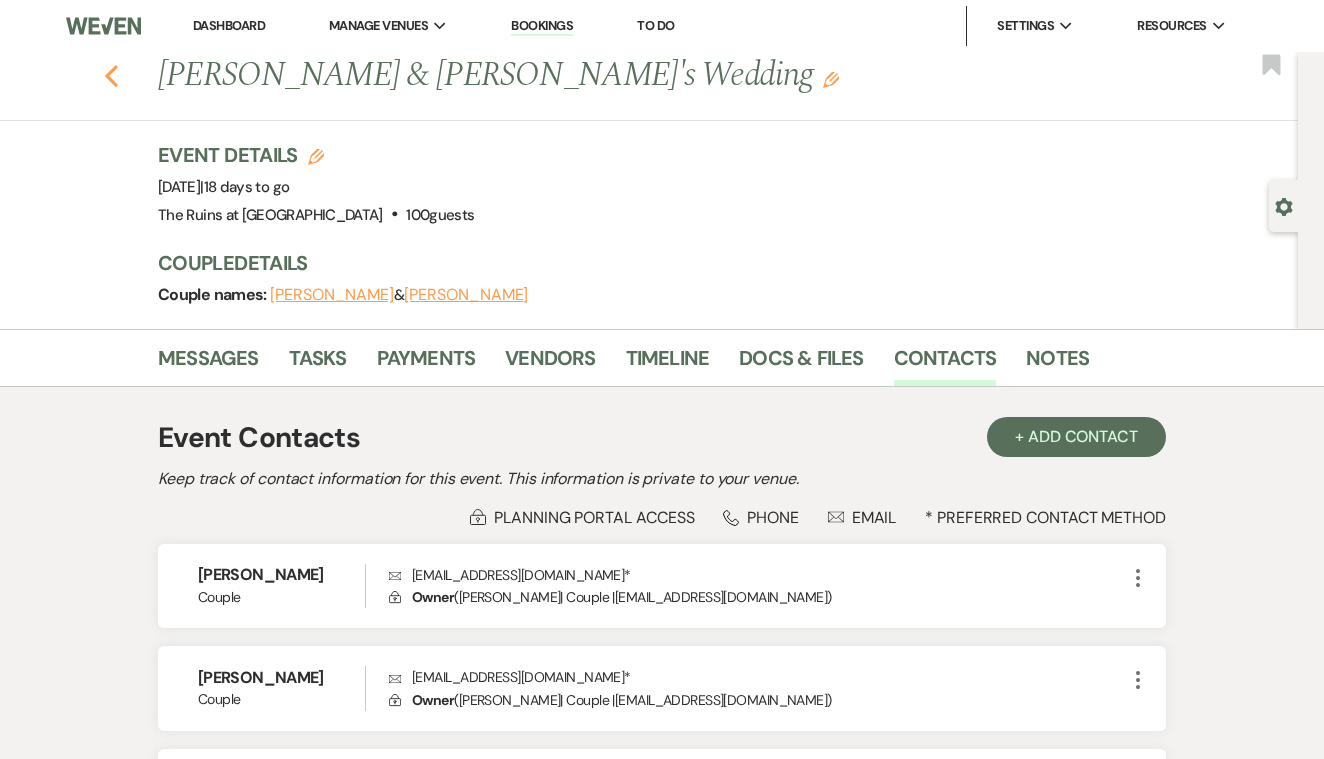 click 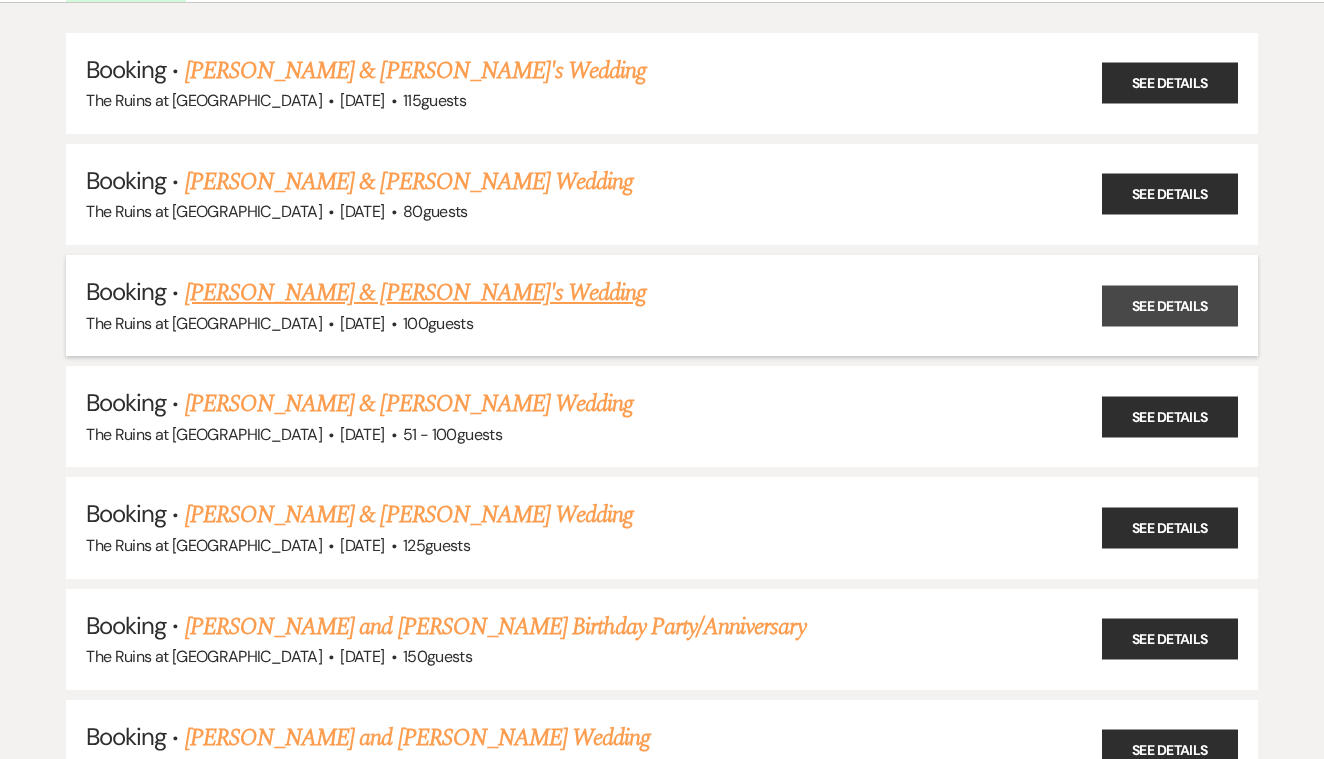 click on "See Details" at bounding box center [1170, 305] 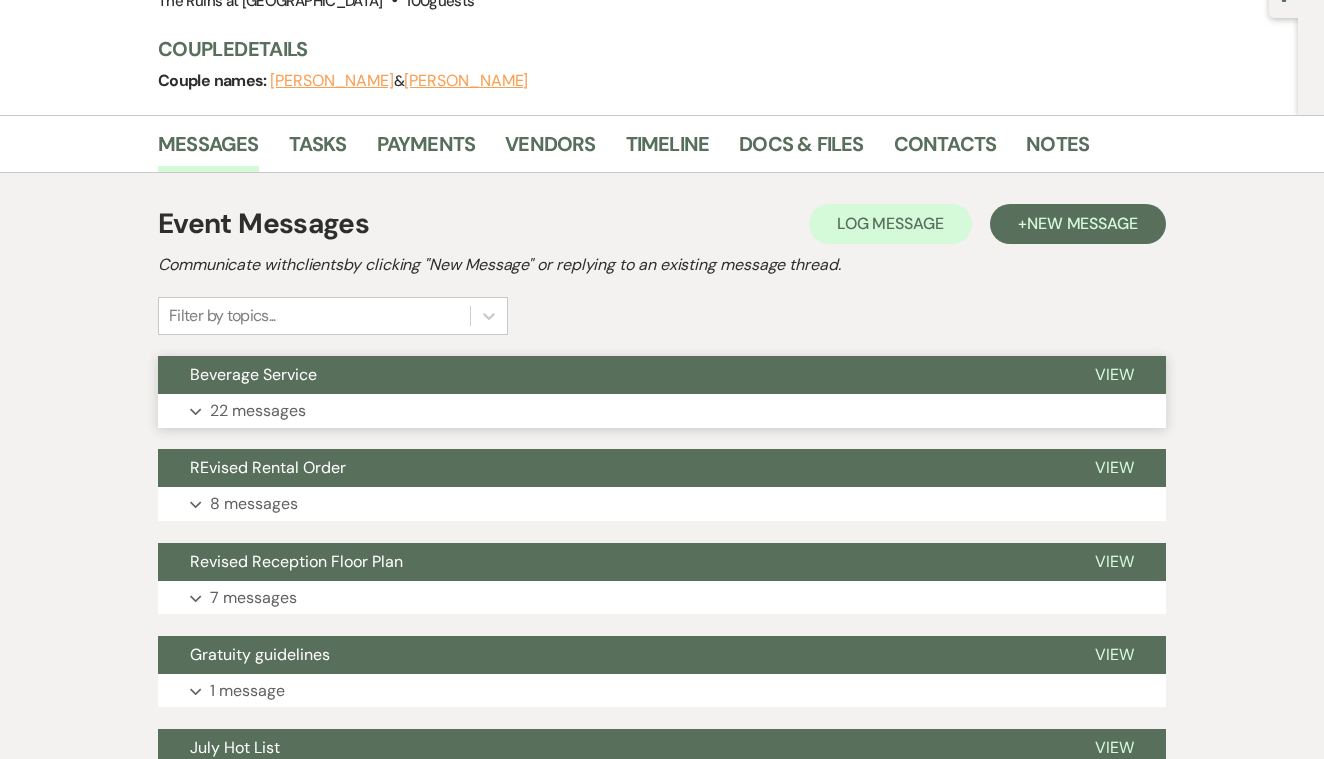click on "View" at bounding box center [1114, 374] 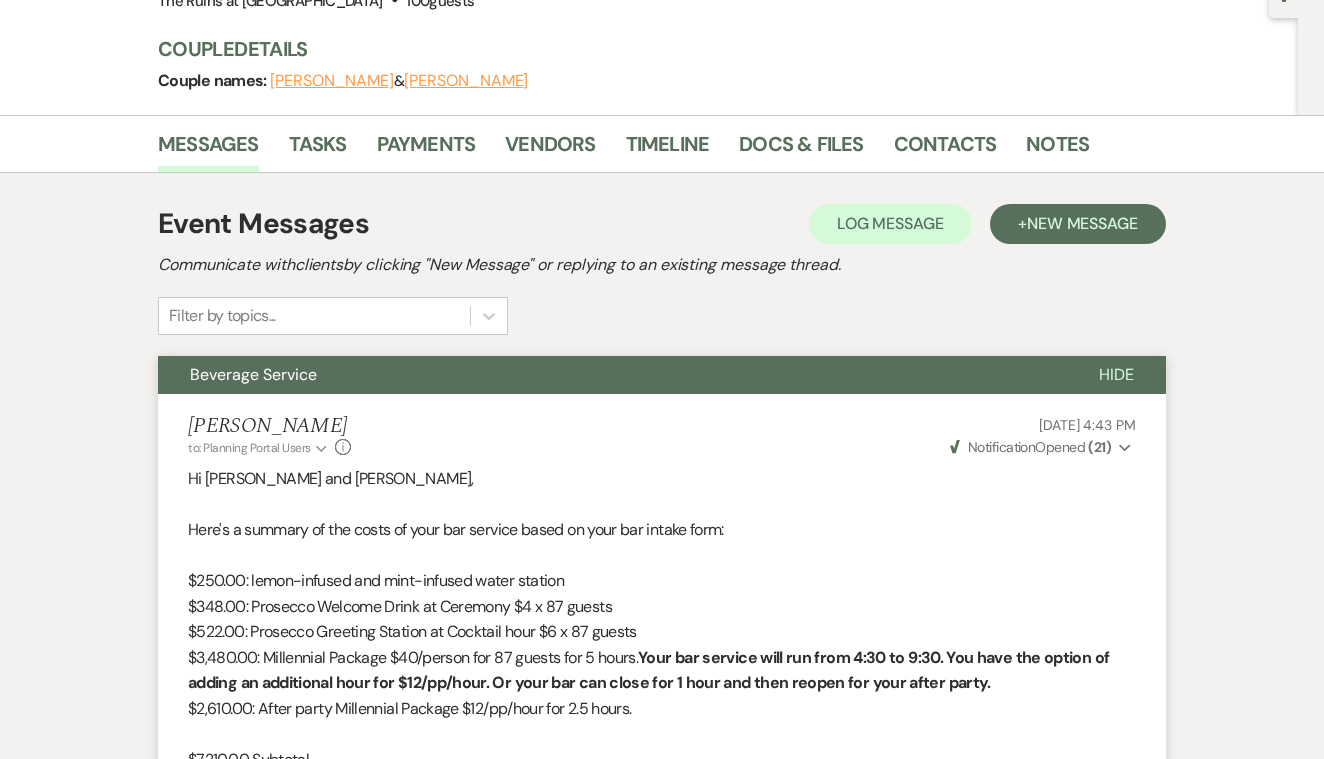 scroll, scrollTop: 7084, scrollLeft: 0, axis: vertical 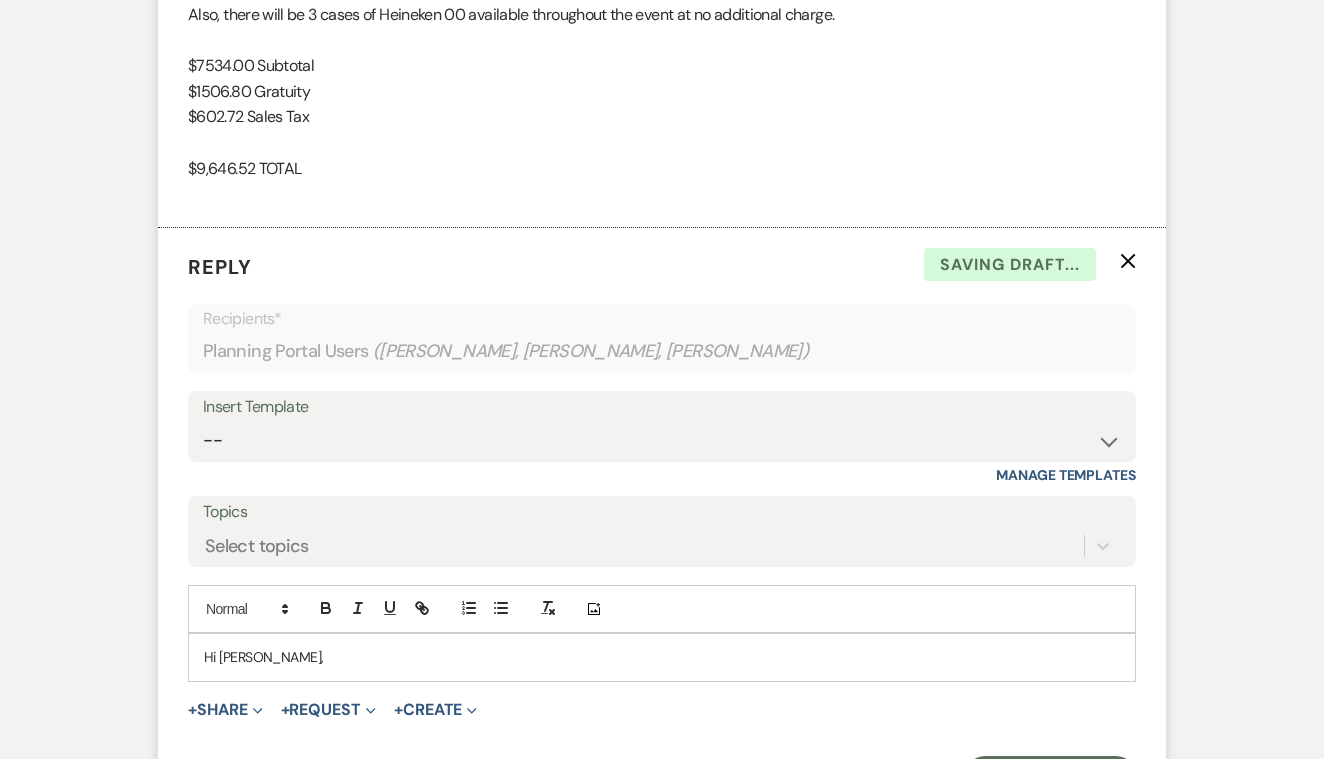 click on "Hi [PERSON_NAME]," at bounding box center [662, 657] 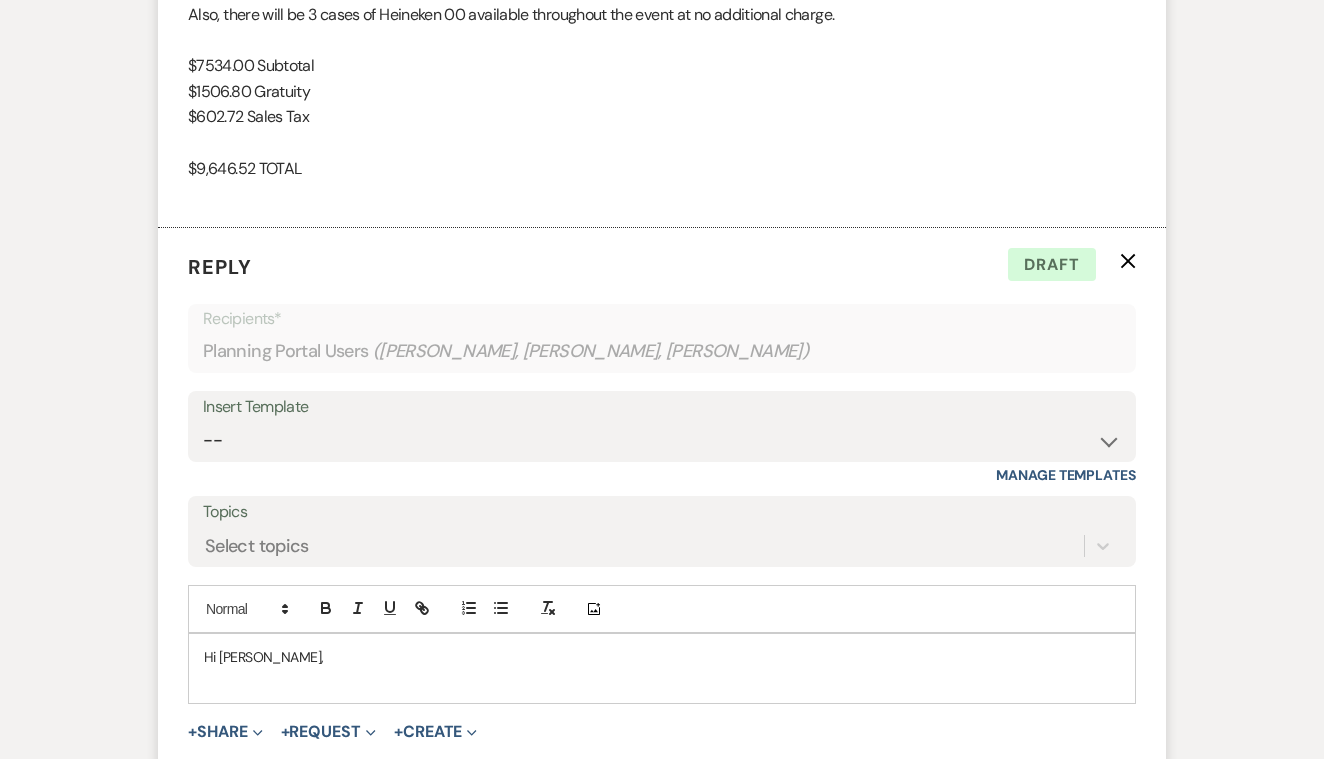 type 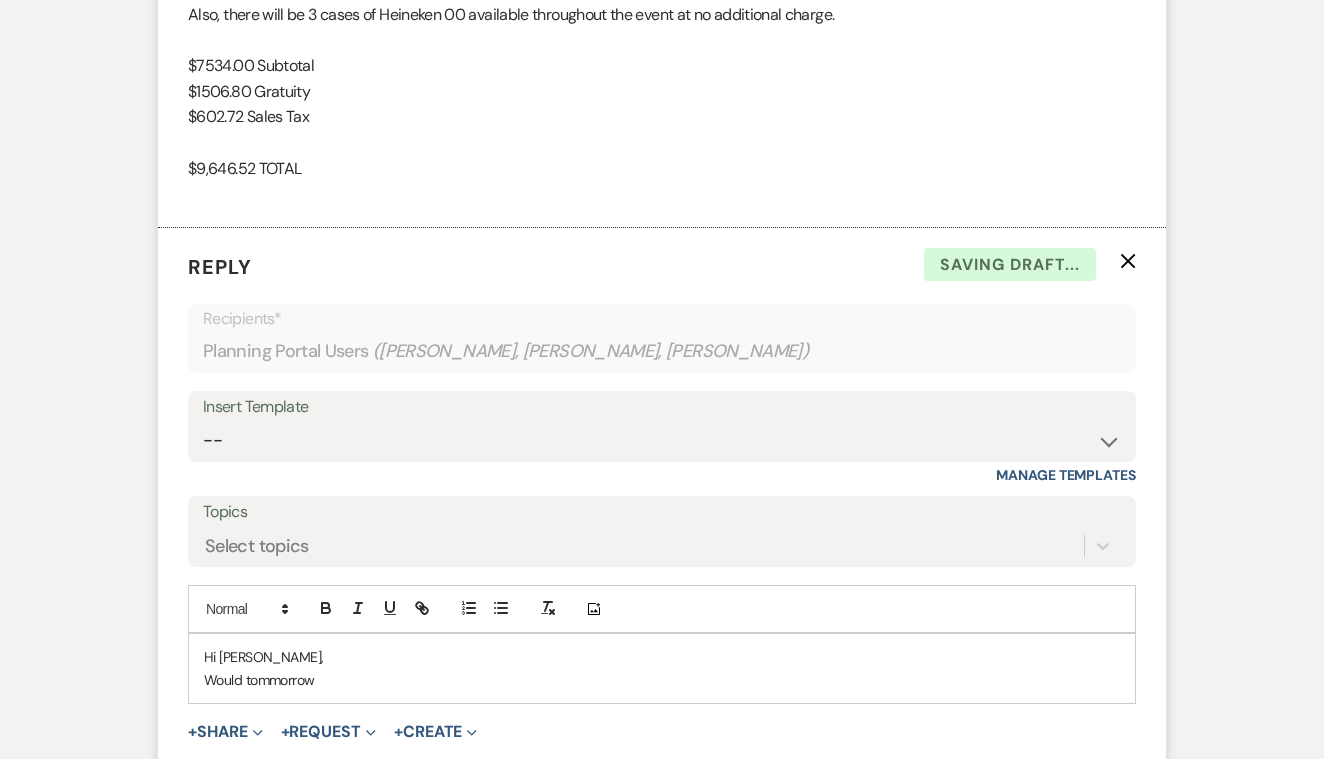 click on "Would tommorrow" at bounding box center [662, 680] 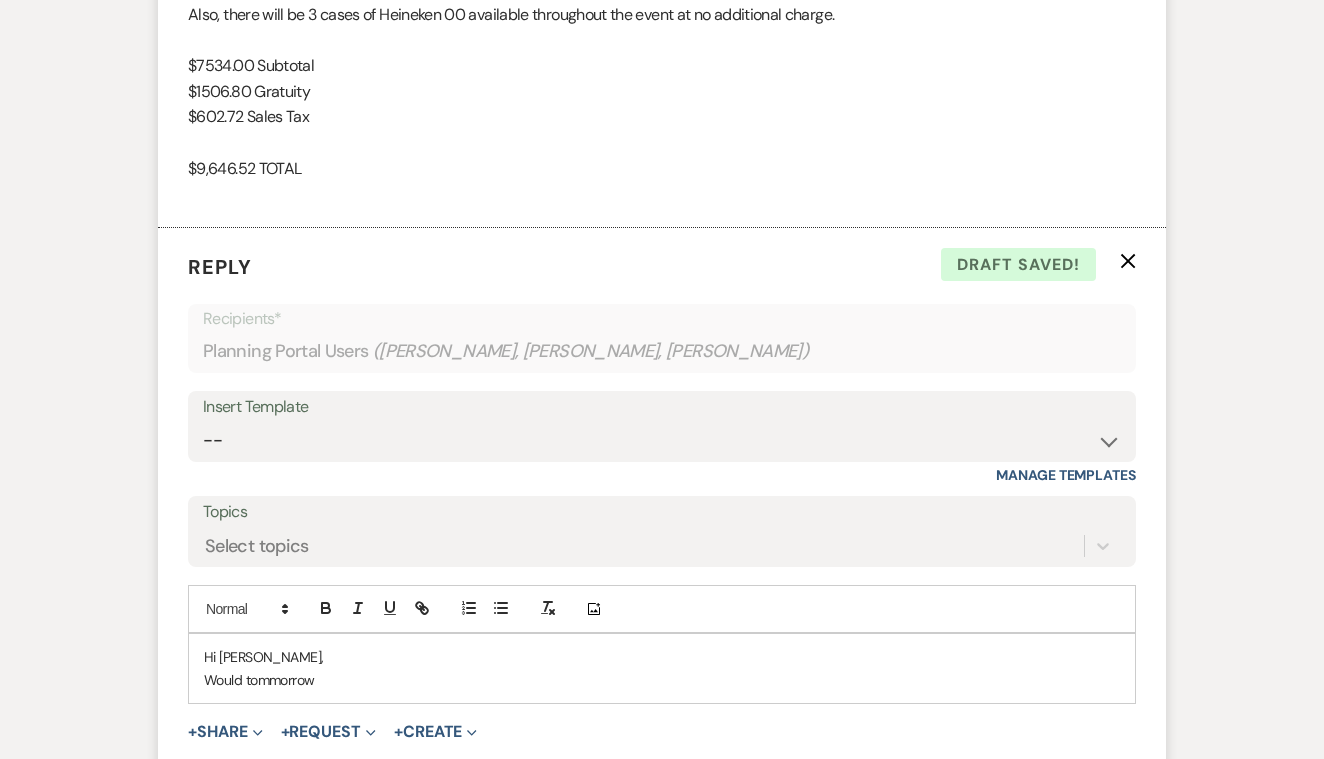 click on "Would tommorrow" at bounding box center [662, 680] 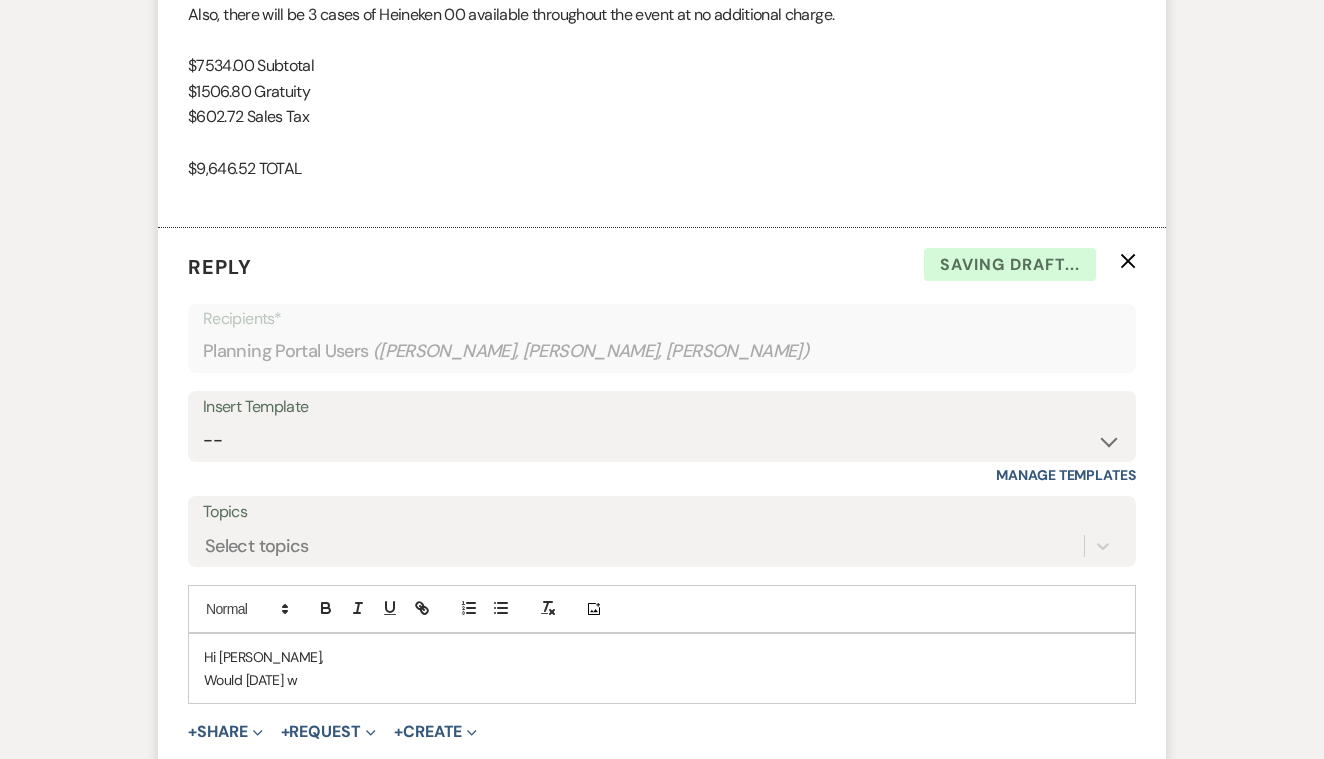 click on "Would [DATE] w" at bounding box center (662, 680) 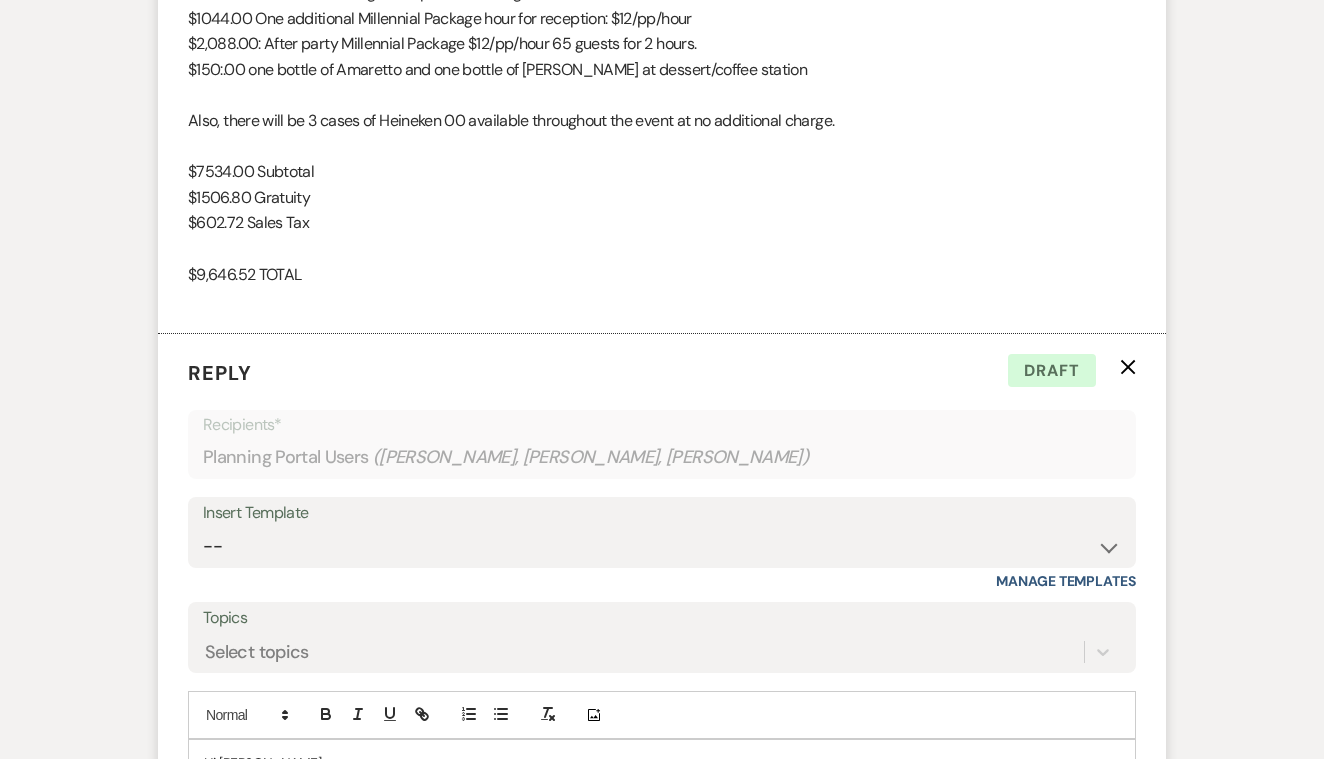 scroll, scrollTop: 7003, scrollLeft: 0, axis: vertical 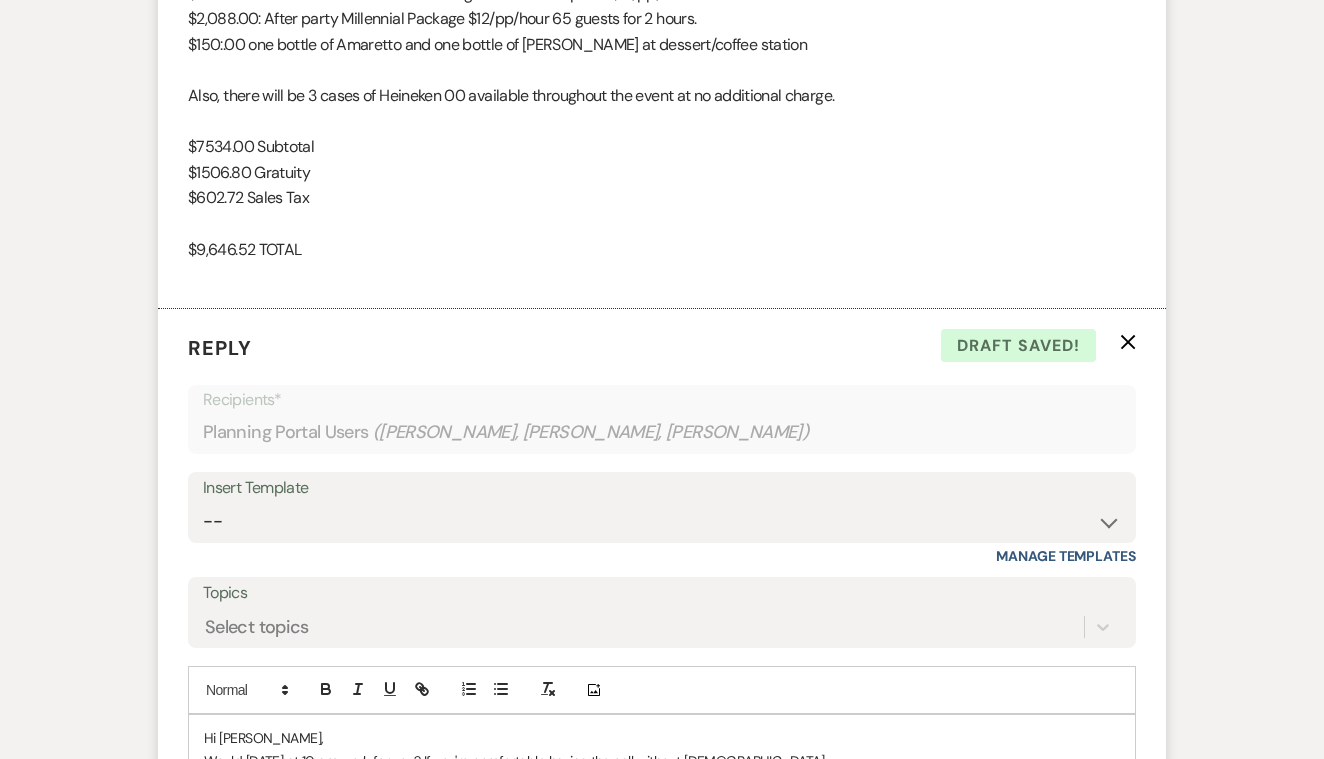 click on "Would [DATE] at 10 am work for you? If you're comfortable having the call without [DEMOGRAPHIC_DATA]" at bounding box center [662, 761] 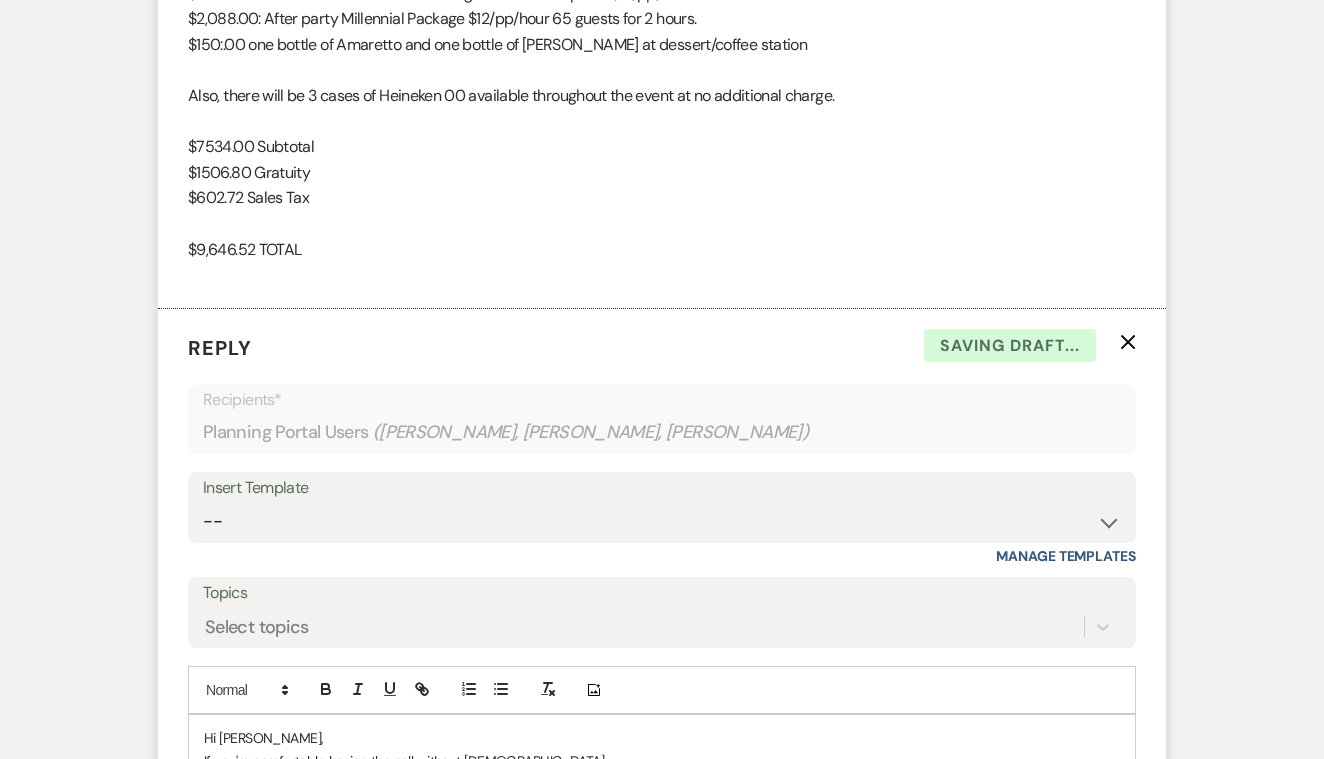 click on "If you're comfortable having the call without [DEMOGRAPHIC_DATA]" at bounding box center [662, 761] 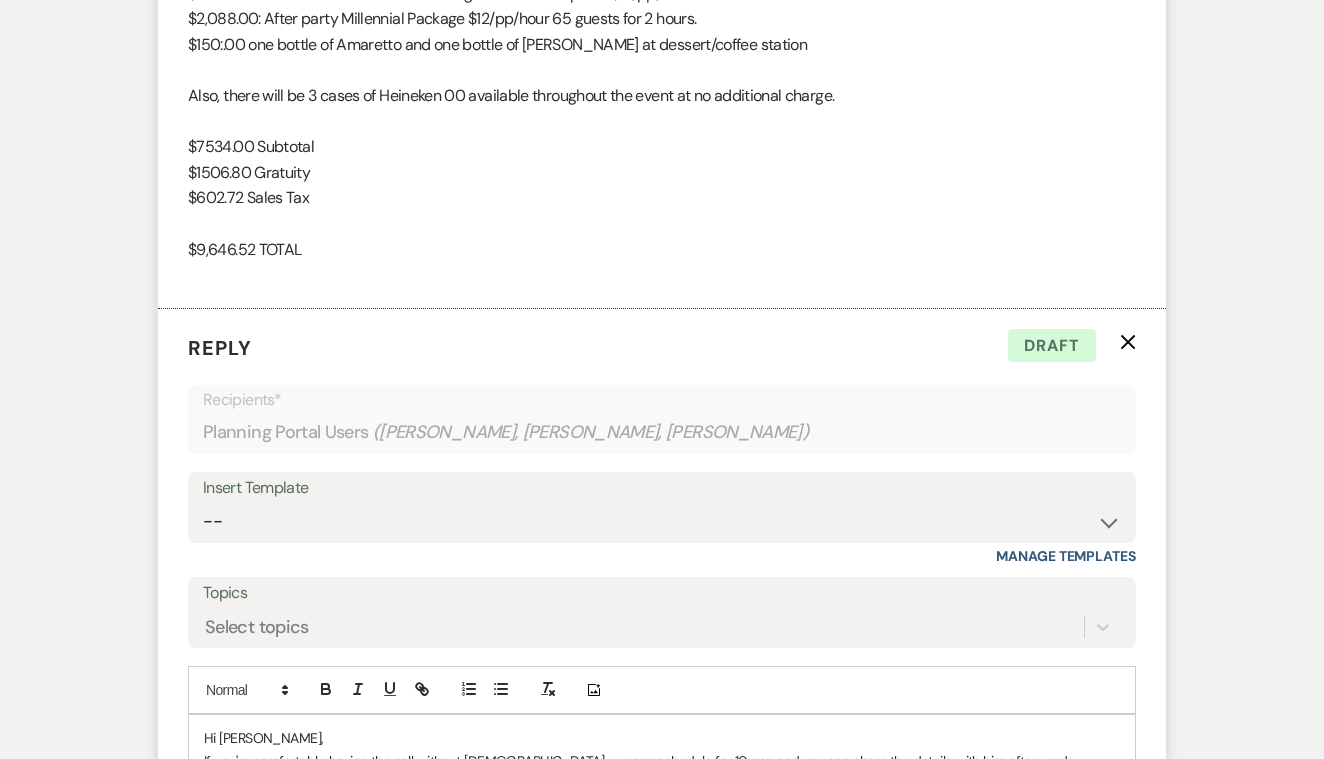 click on "If you're comfortable having the call without [DEMOGRAPHIC_DATA], we can schedule for 10 am, and you can share the details with him afterwards" at bounding box center [662, 761] 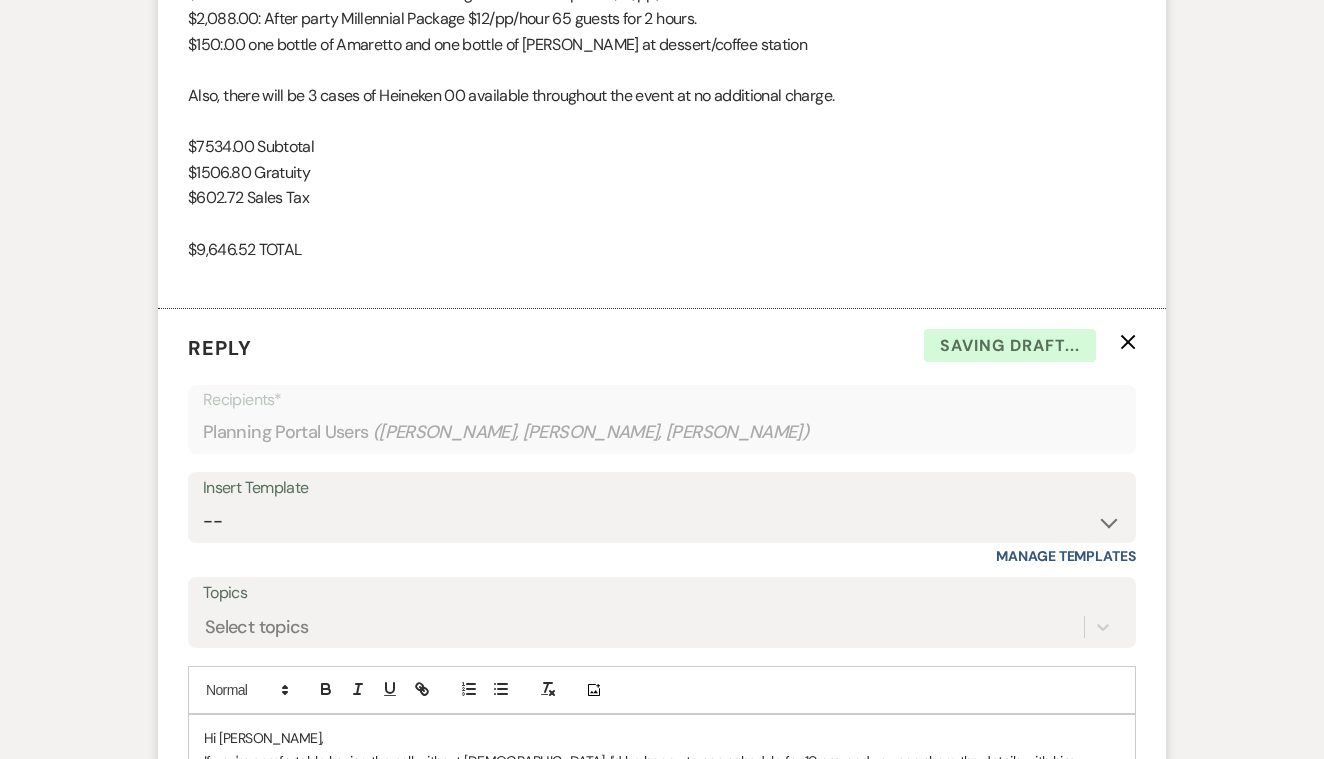 click on "If you're comfortable having the call without [DEMOGRAPHIC_DATA], I'd be happy to can schedule for 10 am, and you can share the details with him afterwards" at bounding box center (662, 772) 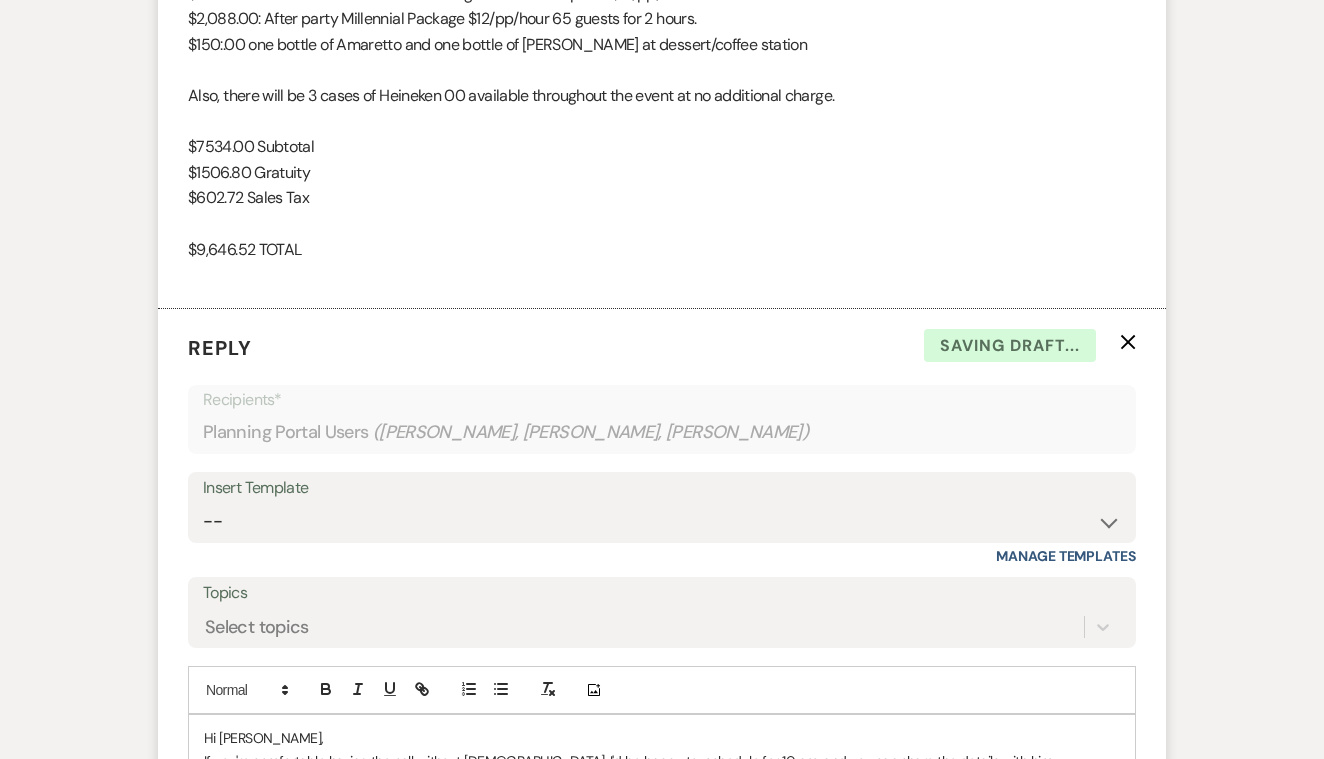 click on "If you're comfortable having the call without [DEMOGRAPHIC_DATA], I'd be happy to  schedule for 10 am, and you can share the details with him afterwards" at bounding box center (662, 772) 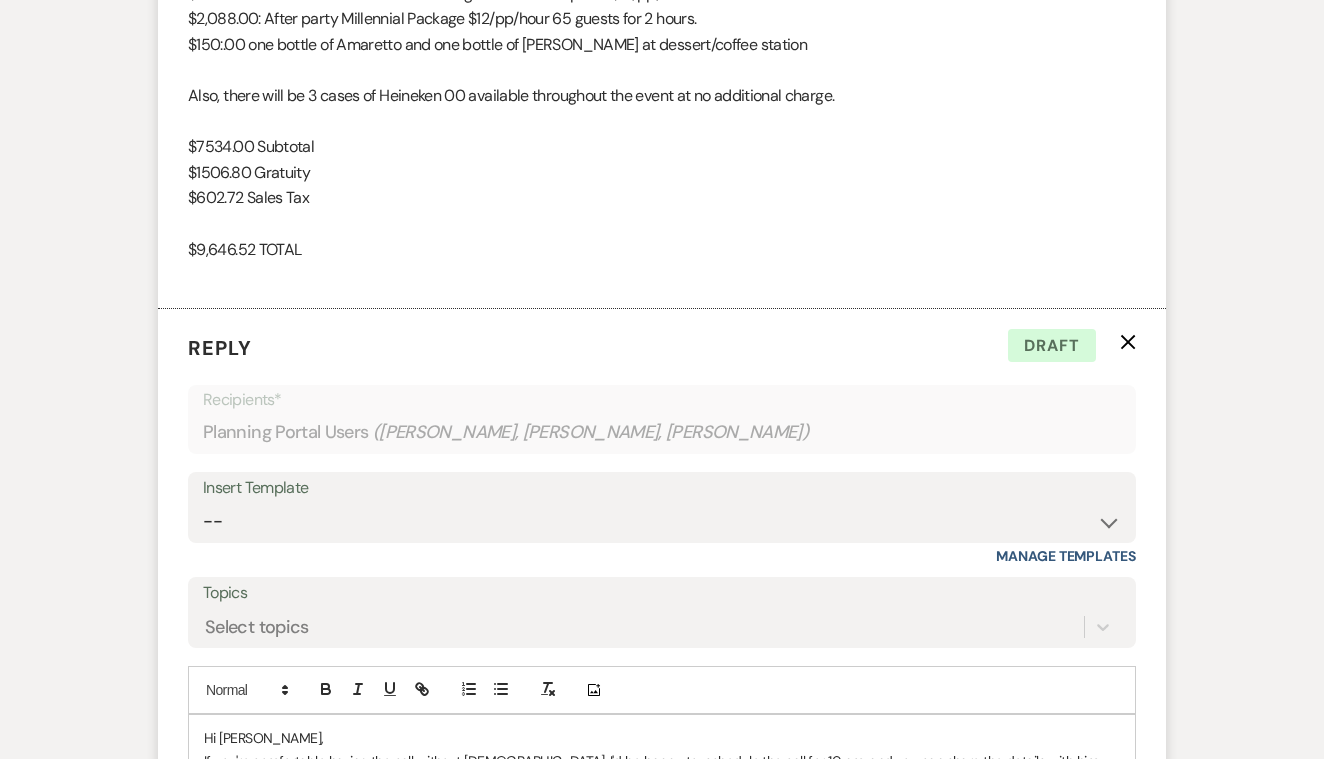 click on "If you're comfortable having the call without [DEMOGRAPHIC_DATA], I'd be happy to  schedule the call for 10 am, and you can share the details with him afterwards" at bounding box center [662, 772] 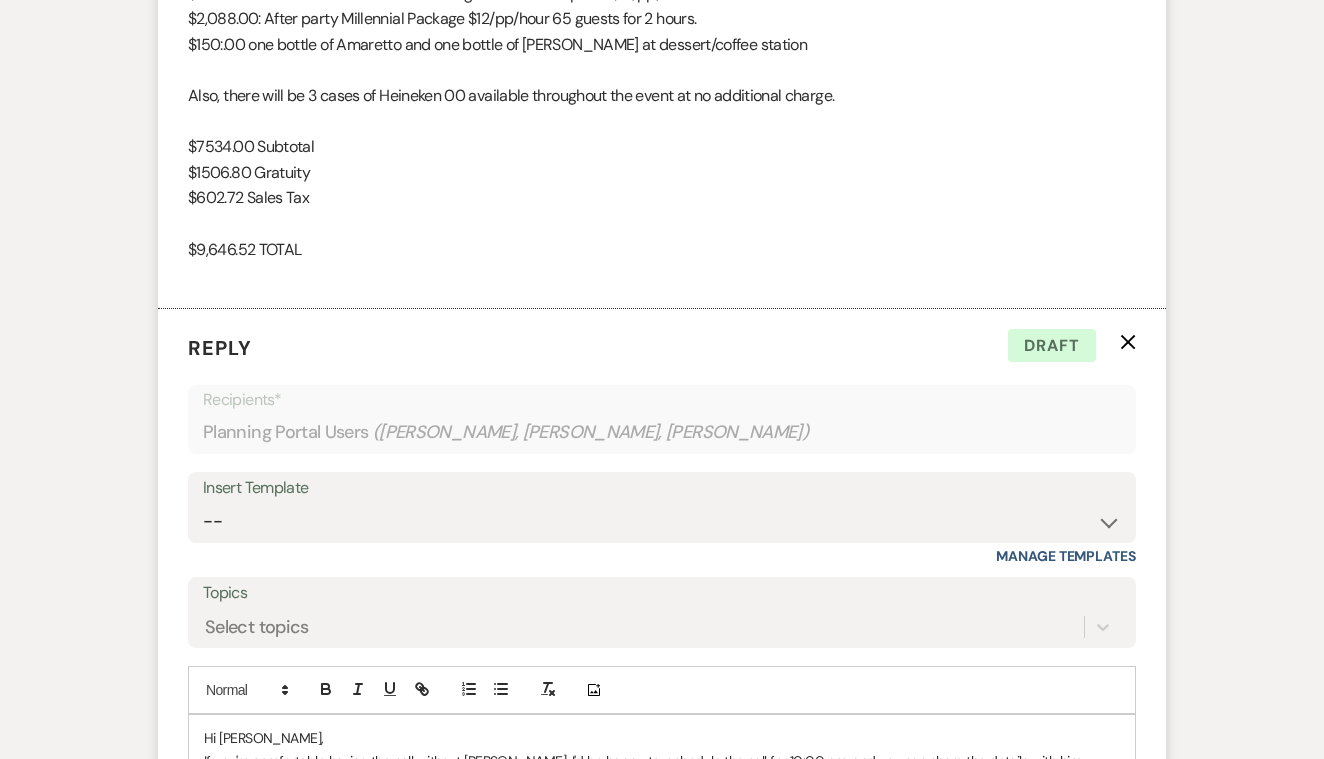 click on "If you're comfortable having the call without [PERSON_NAME], I'd be happy to  schedule the call for 10:00 am, and you can share the details with him afterwards" at bounding box center (662, 772) 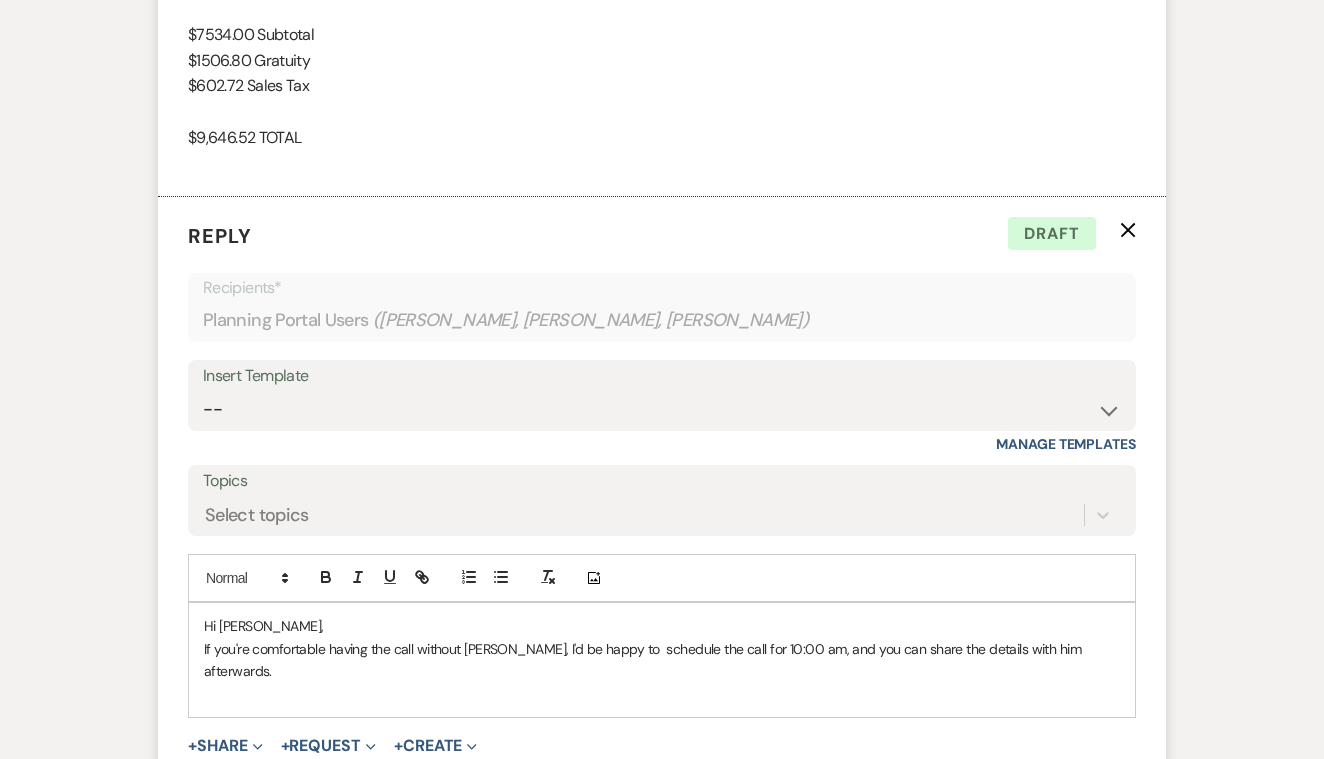 scroll, scrollTop: 7121, scrollLeft: 0, axis: vertical 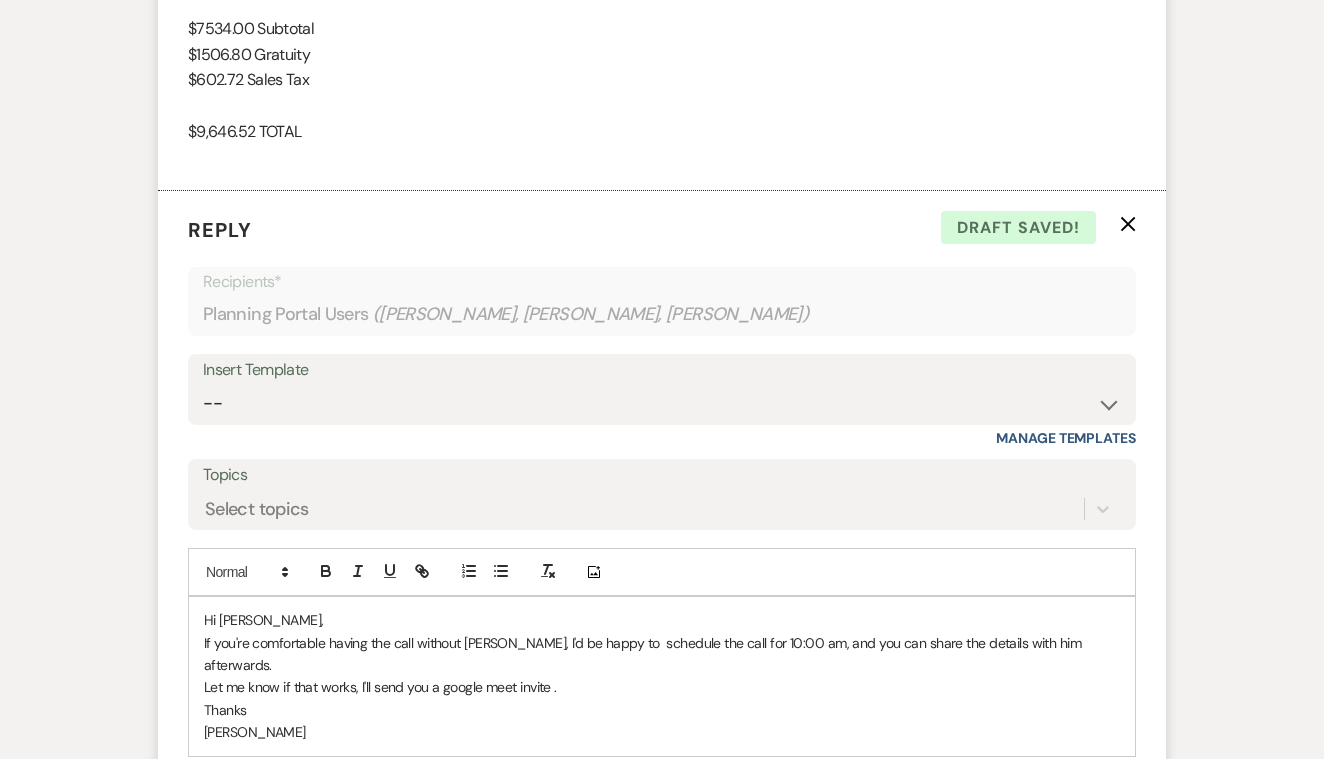 click on "Send Message" at bounding box center [1050, 851] 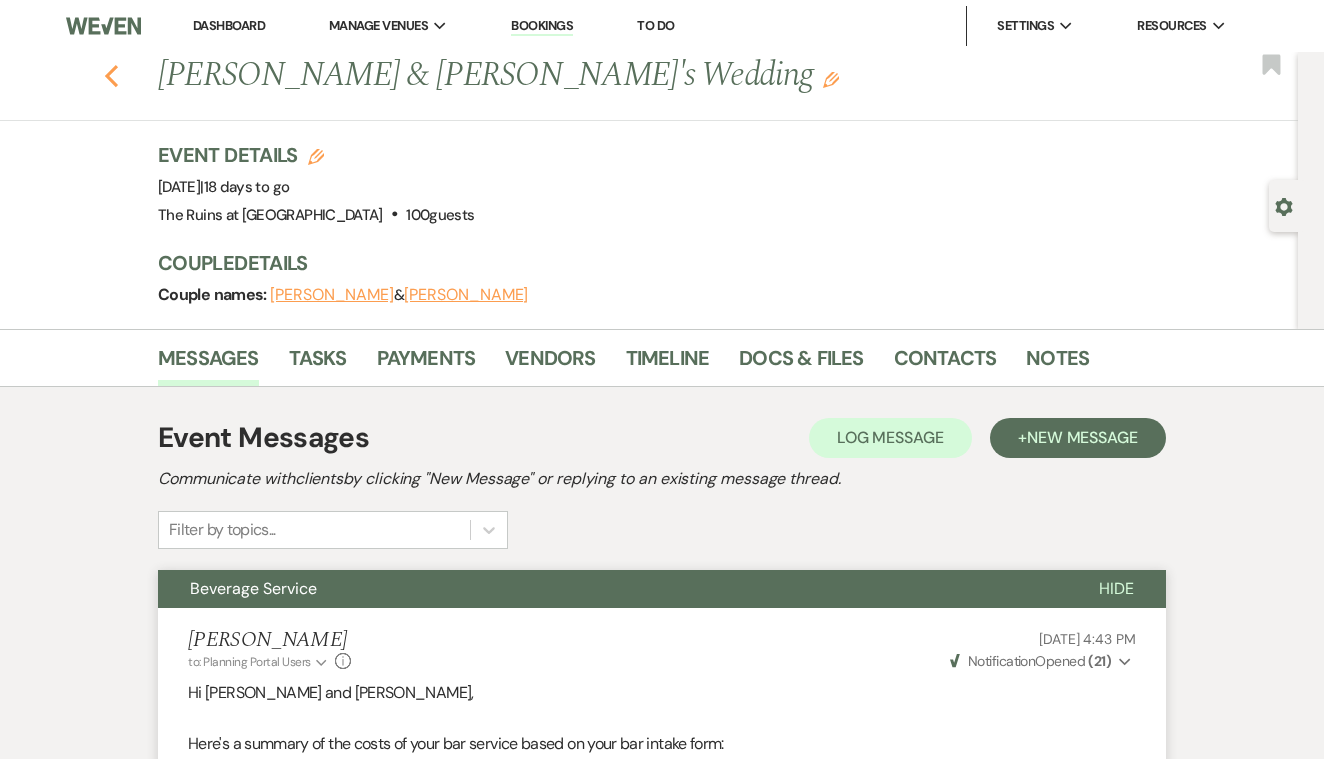 scroll, scrollTop: 0, scrollLeft: 0, axis: both 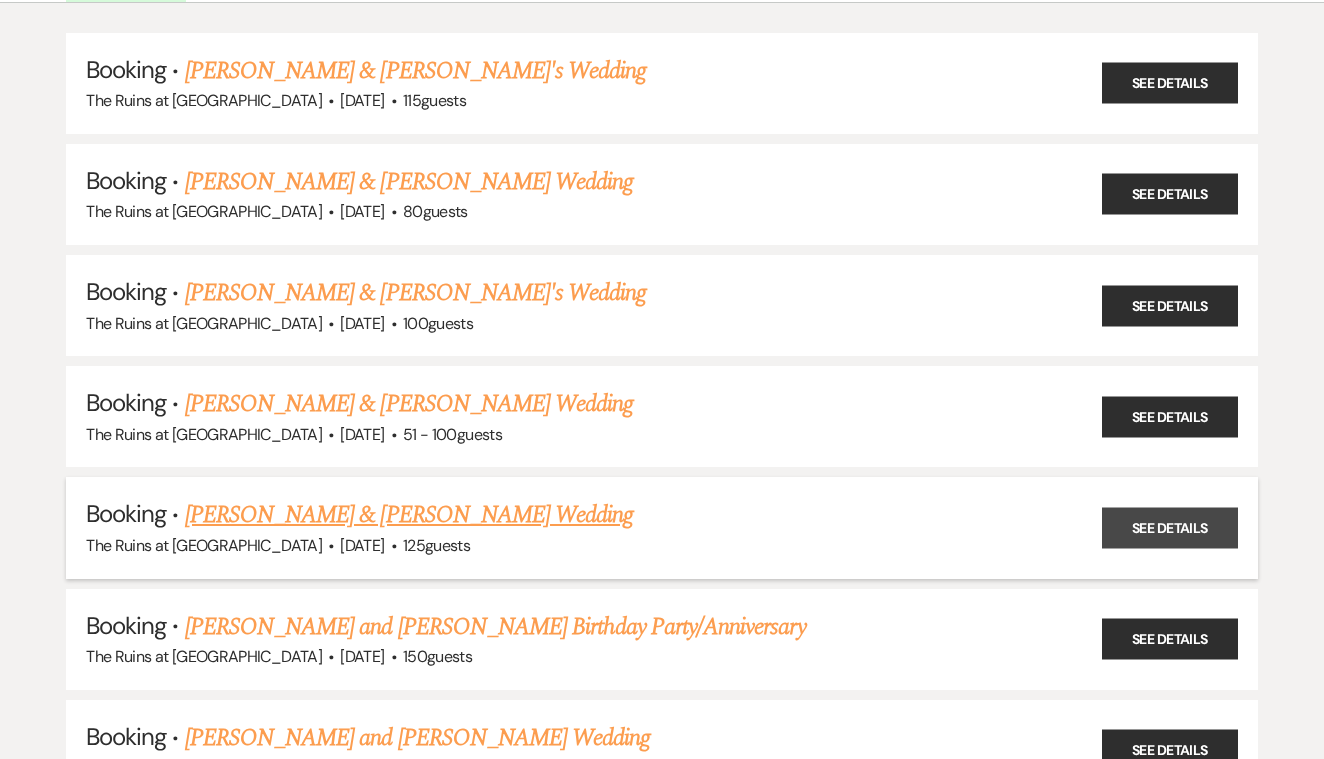 click on "See Details" at bounding box center (1170, 527) 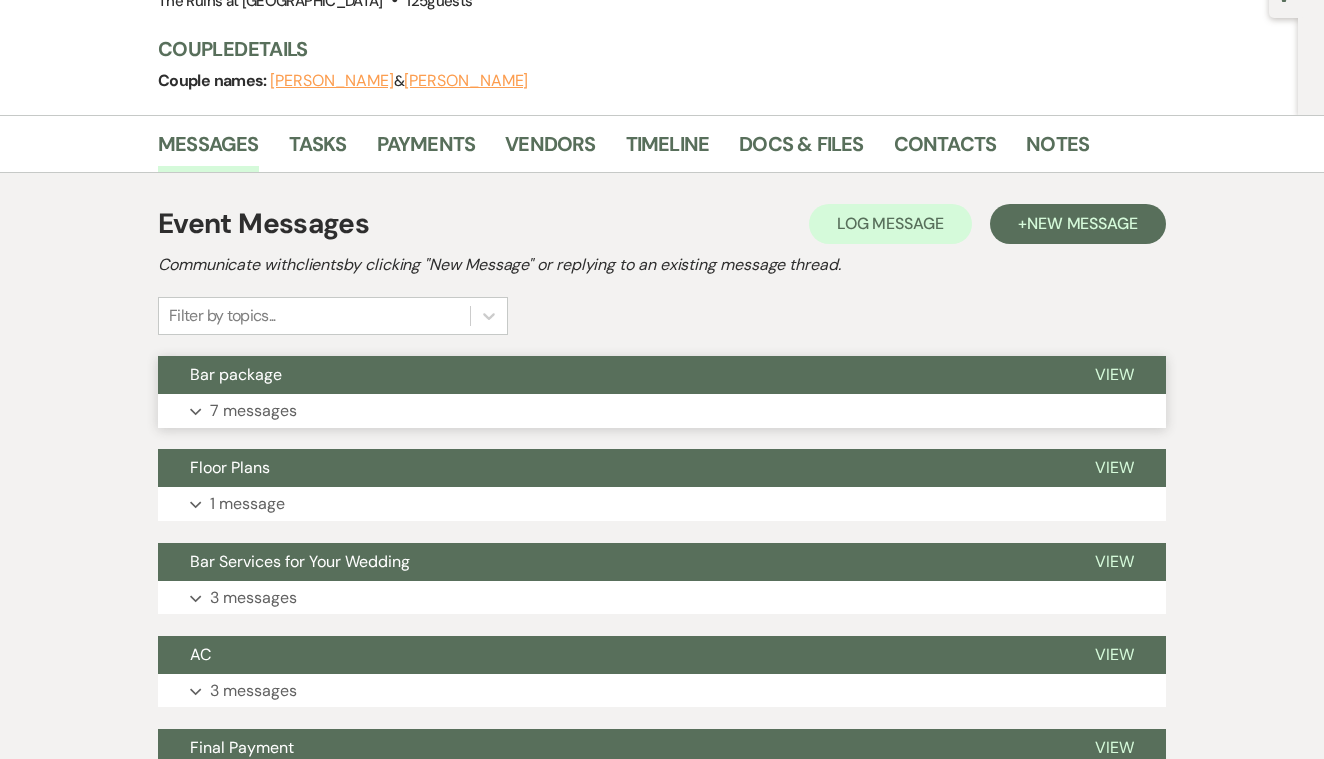 click on "View" at bounding box center (1114, 374) 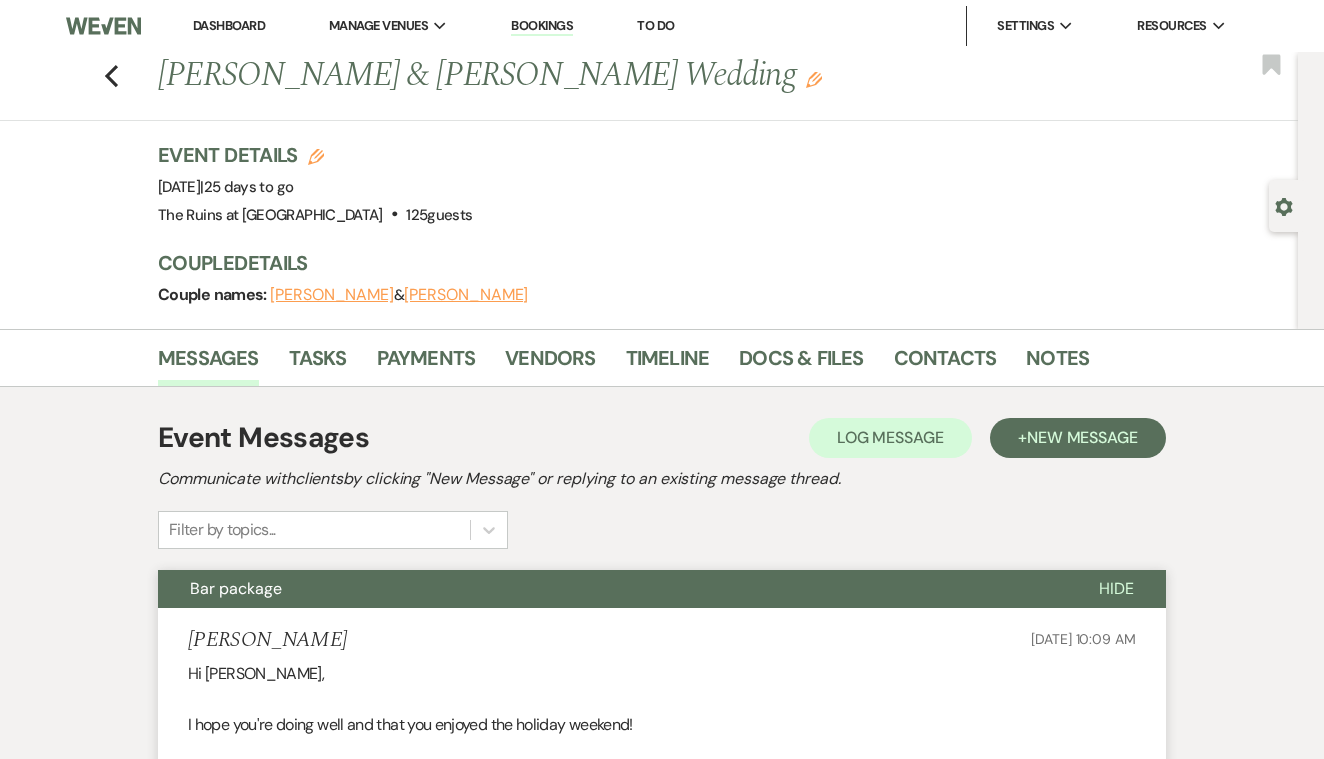 scroll, scrollTop: 0, scrollLeft: 0, axis: both 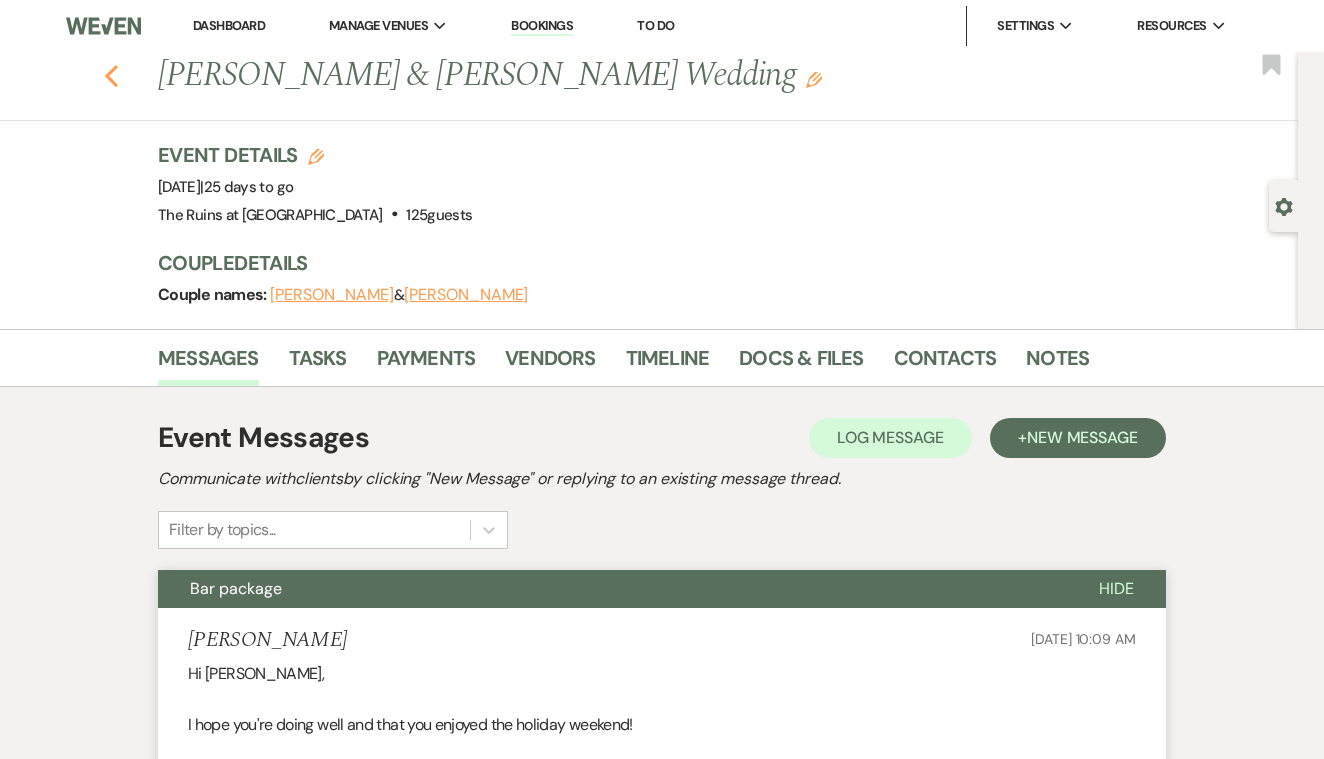 click 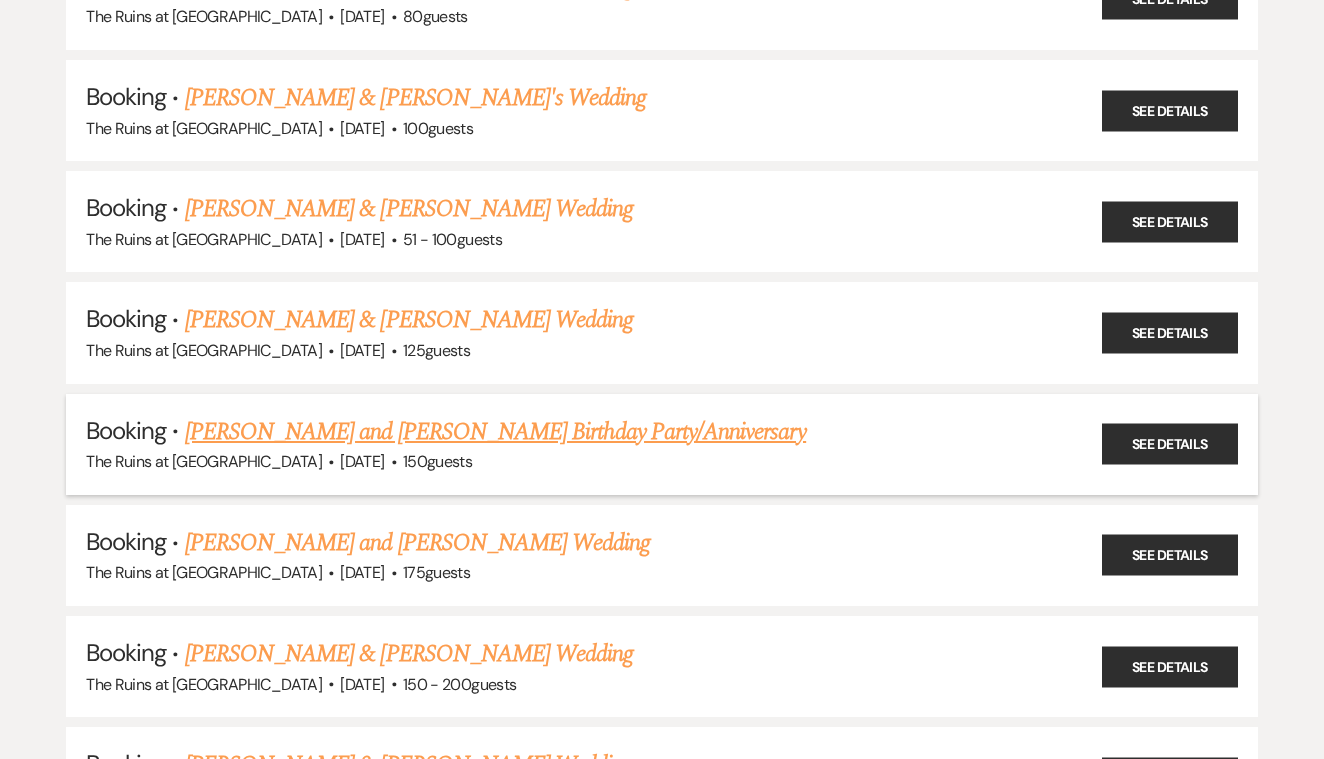scroll, scrollTop: 441, scrollLeft: 0, axis: vertical 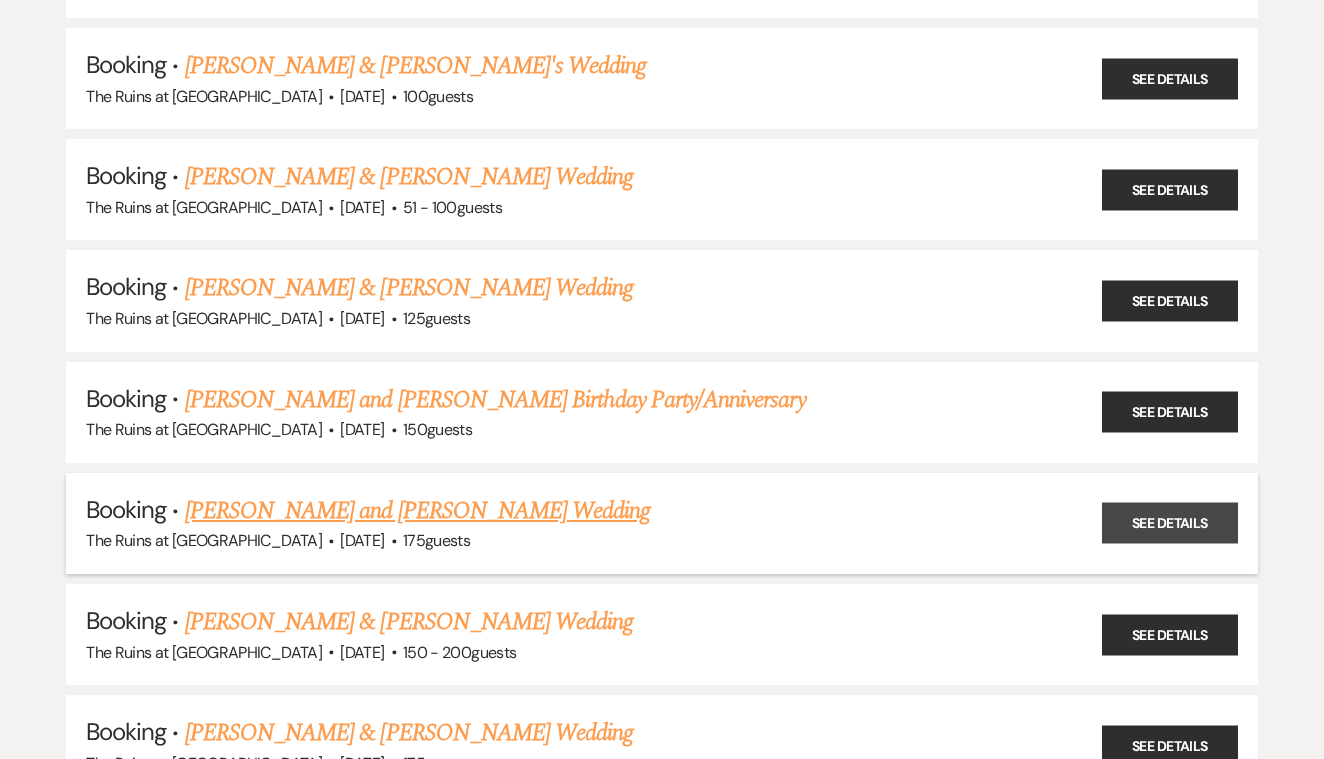 click on "See Details" at bounding box center [1170, 523] 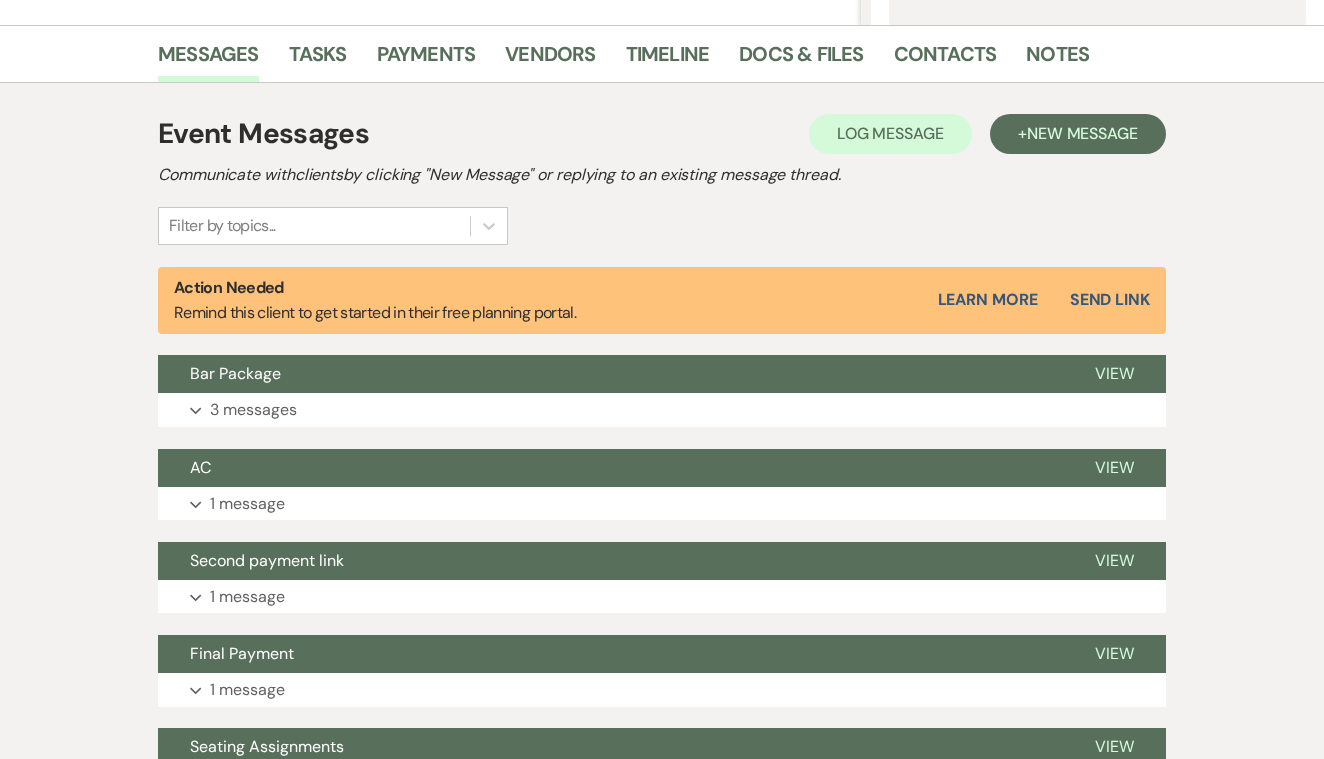 scroll, scrollTop: 482, scrollLeft: 0, axis: vertical 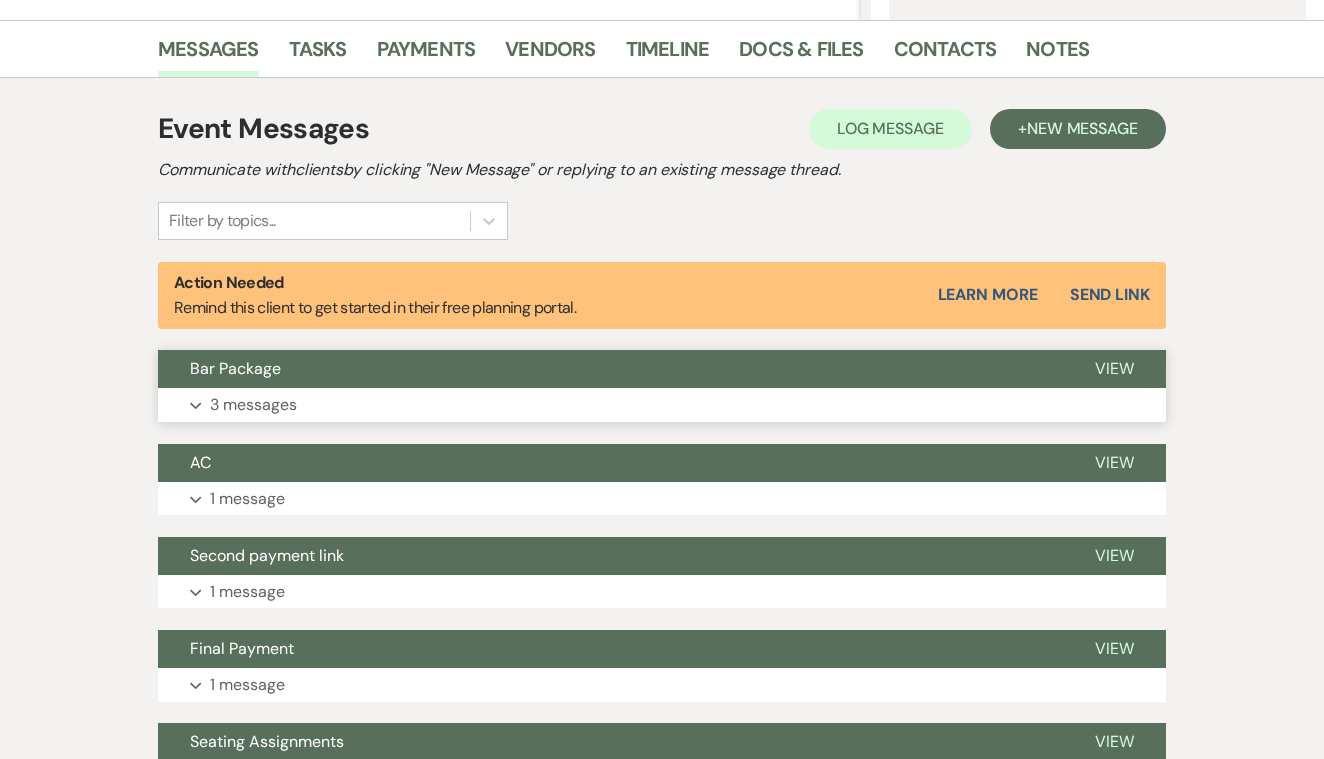 click on "View" at bounding box center [1114, 368] 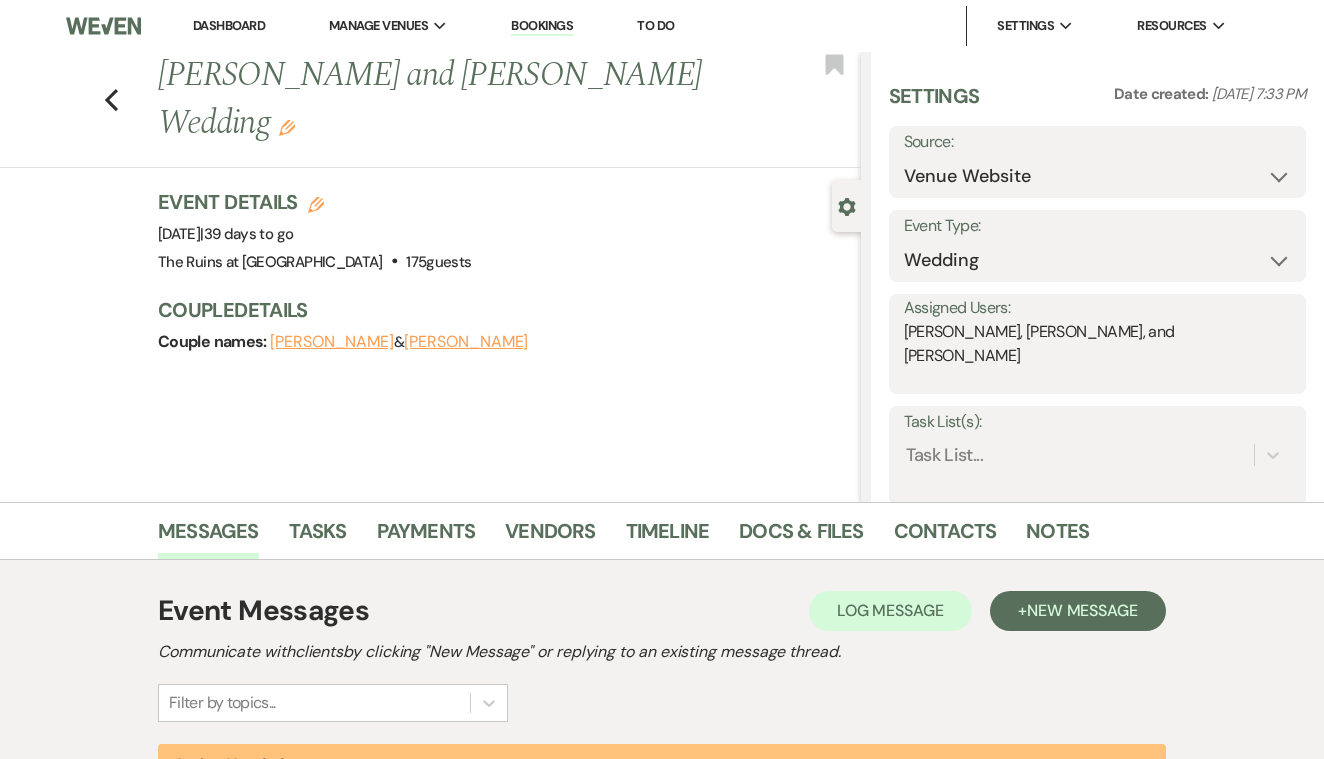 scroll, scrollTop: 0, scrollLeft: 0, axis: both 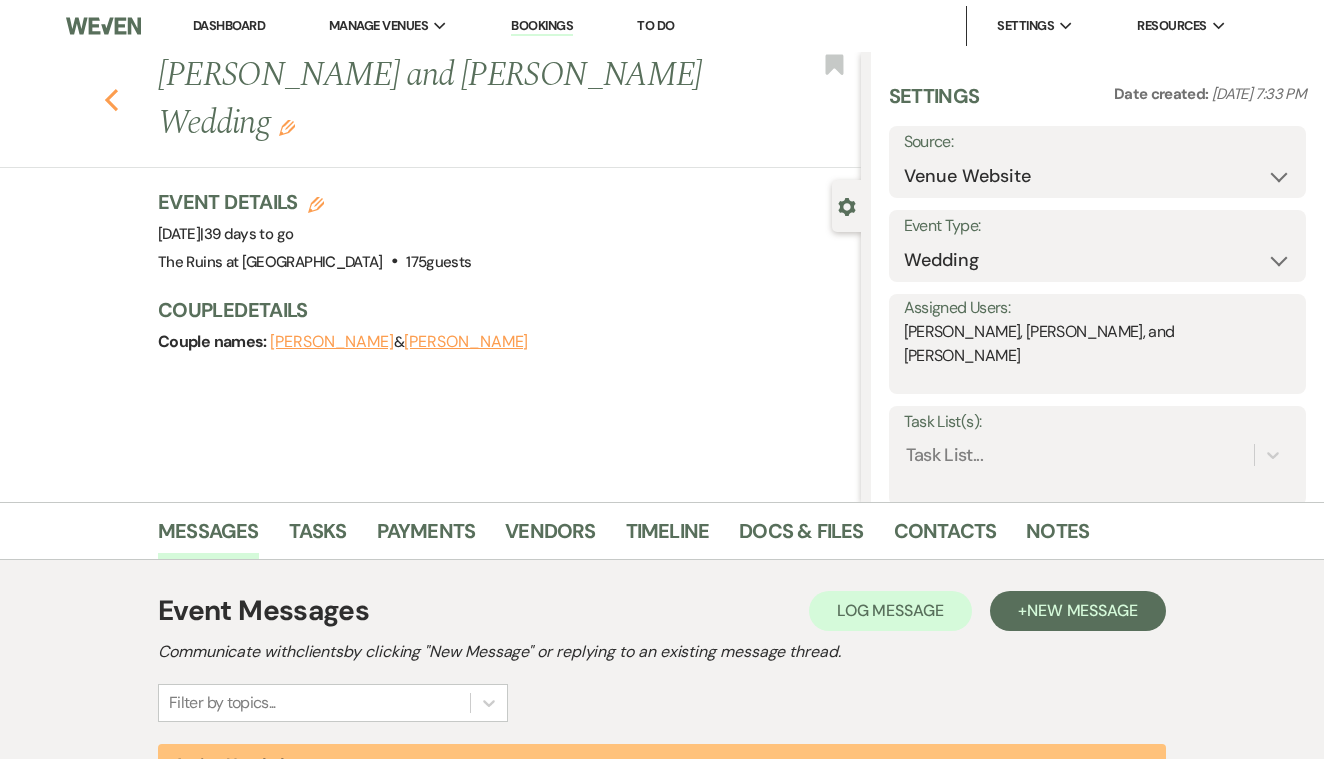 click on "Previous" 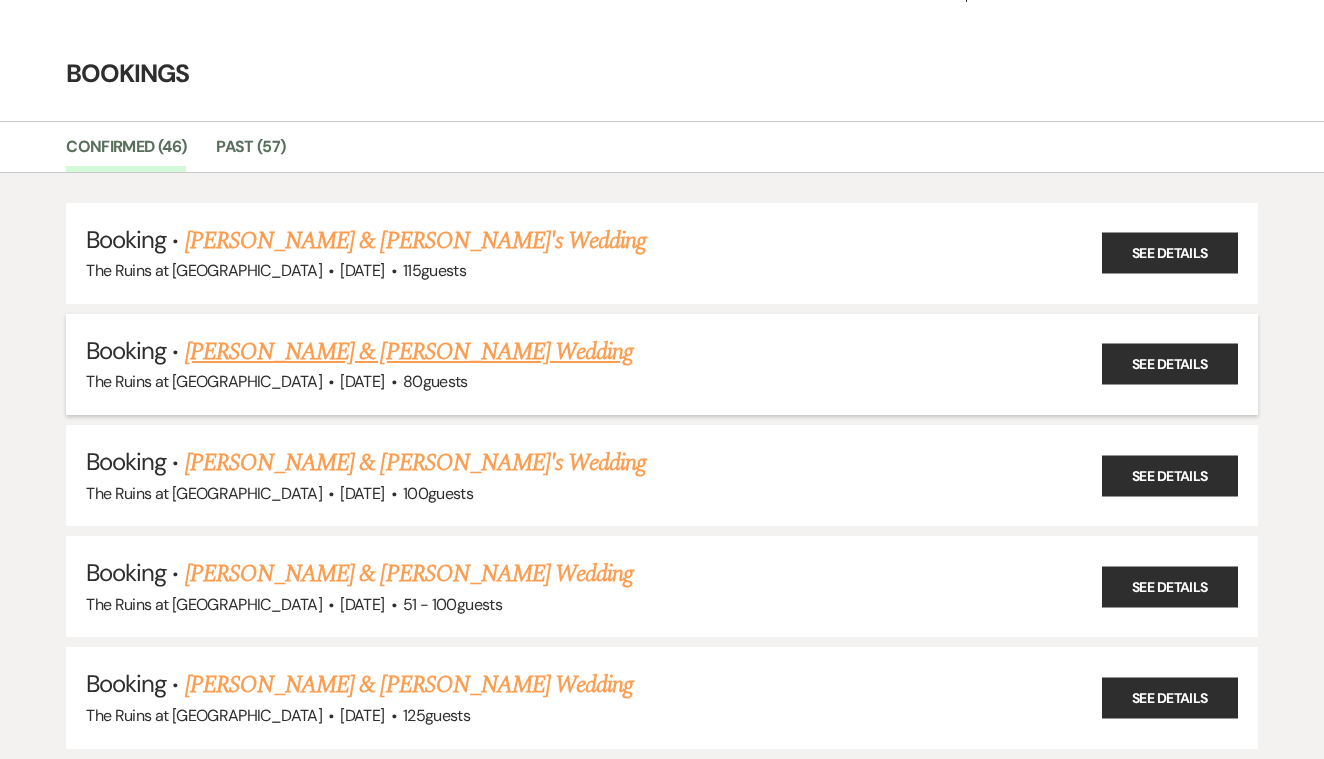 scroll, scrollTop: 24, scrollLeft: 0, axis: vertical 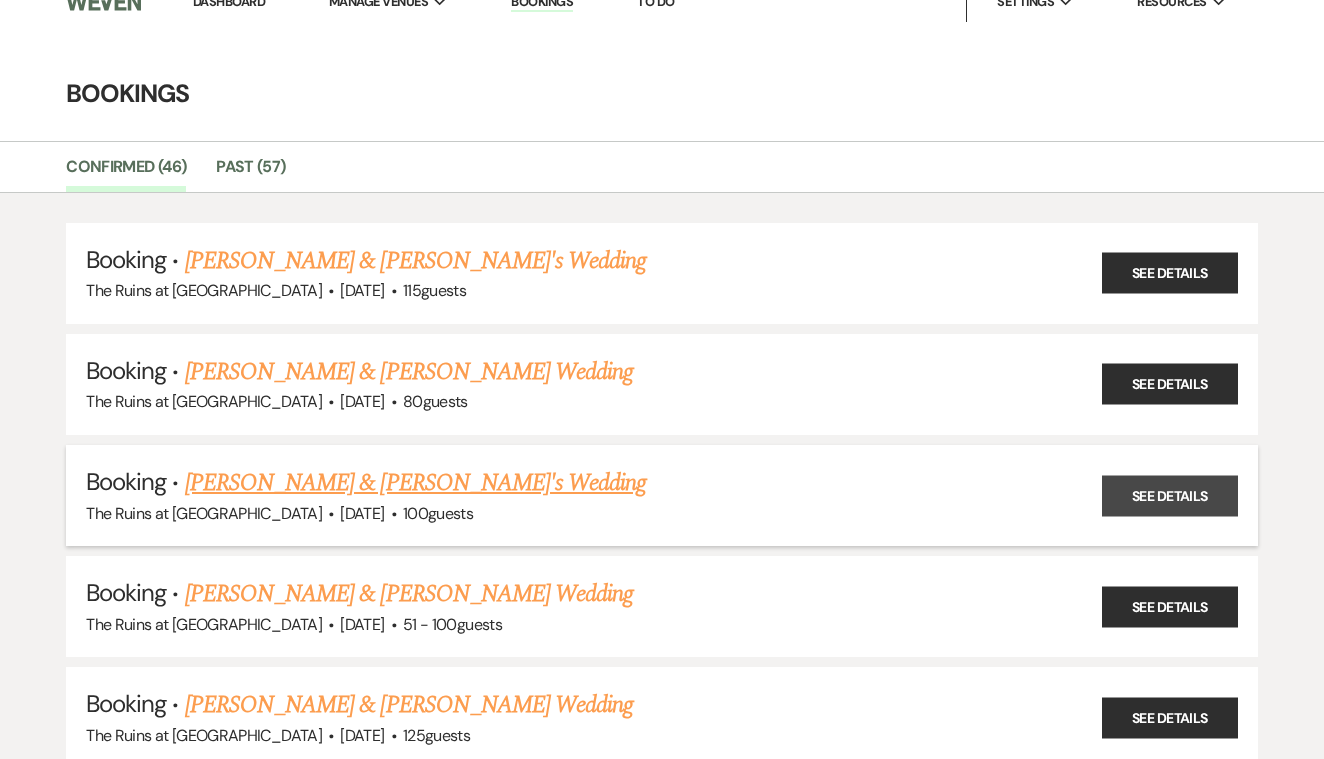 click on "See Details" at bounding box center (1170, 495) 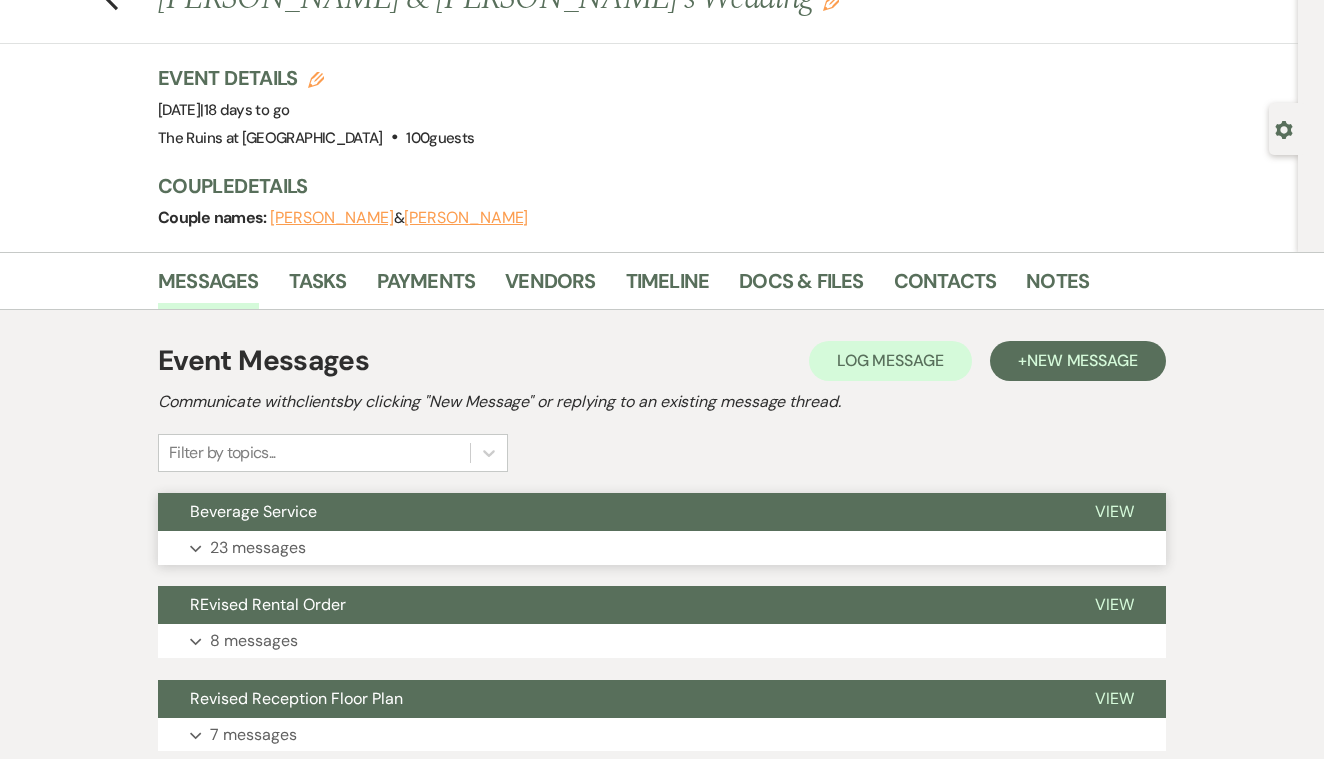 scroll, scrollTop: 101, scrollLeft: 0, axis: vertical 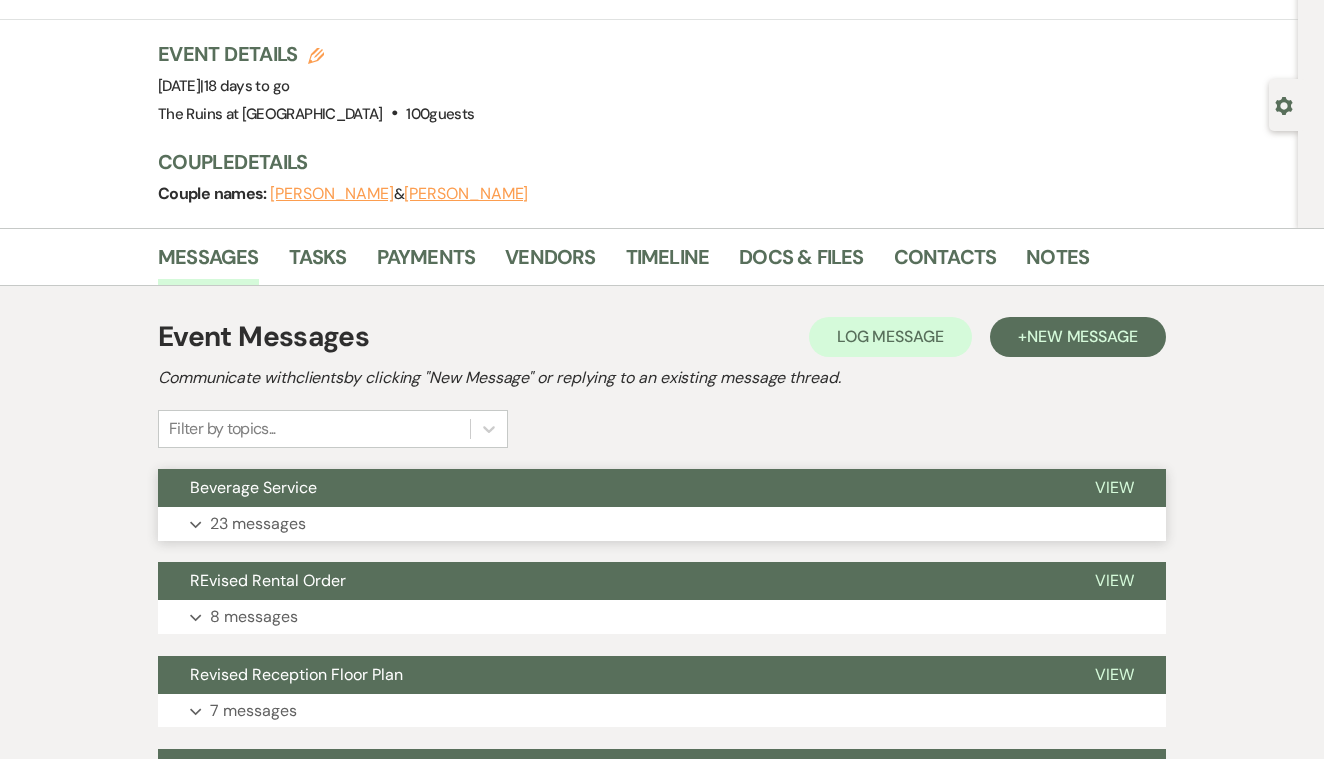 click on "View" at bounding box center (1114, 487) 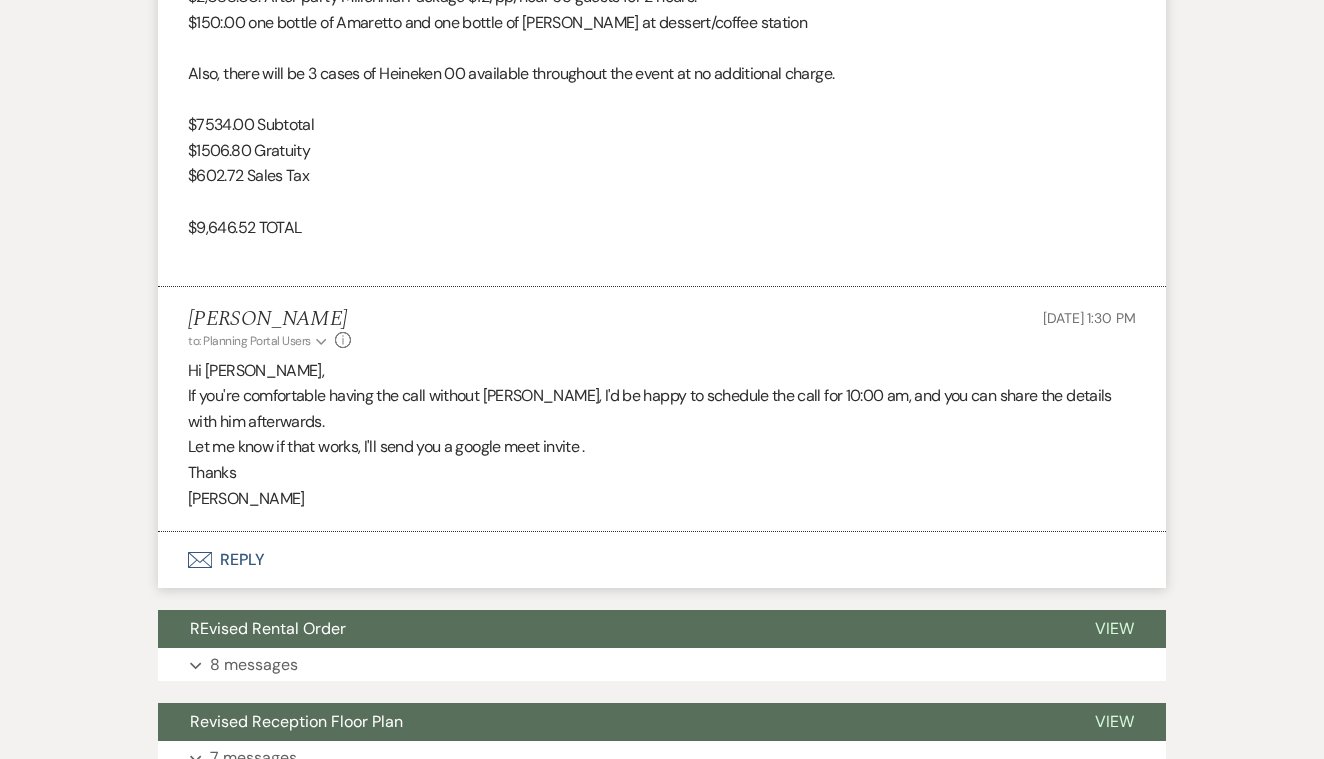 scroll, scrollTop: 7028, scrollLeft: 0, axis: vertical 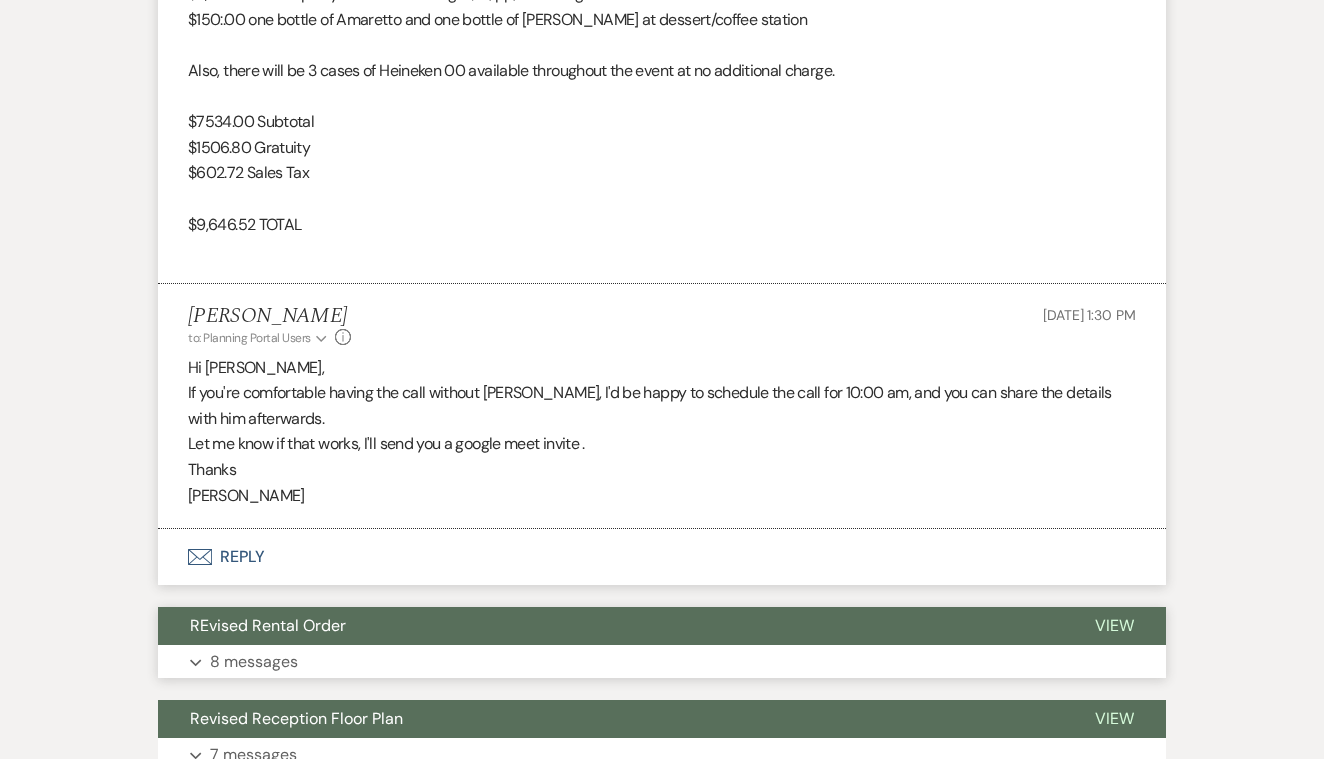 click on "View" at bounding box center [1114, 625] 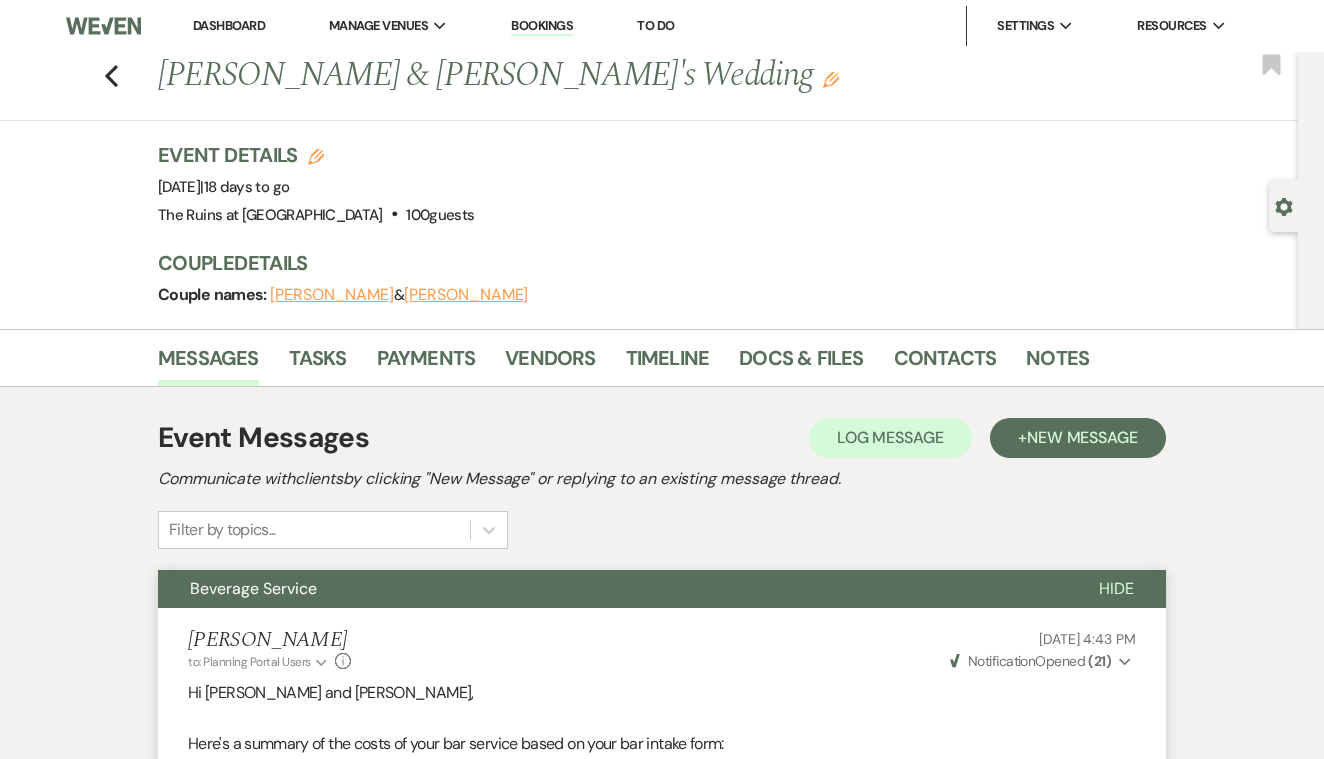 scroll, scrollTop: 0, scrollLeft: 0, axis: both 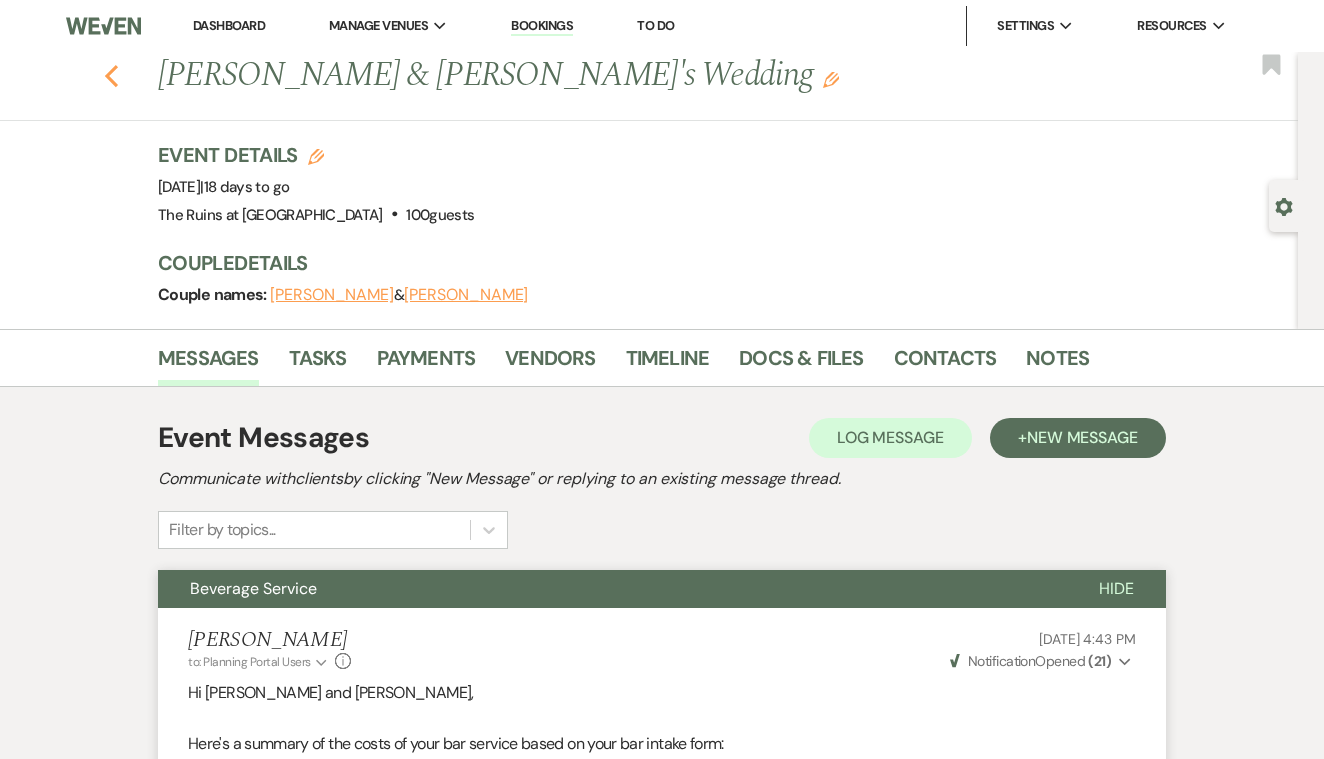click on "Previous" 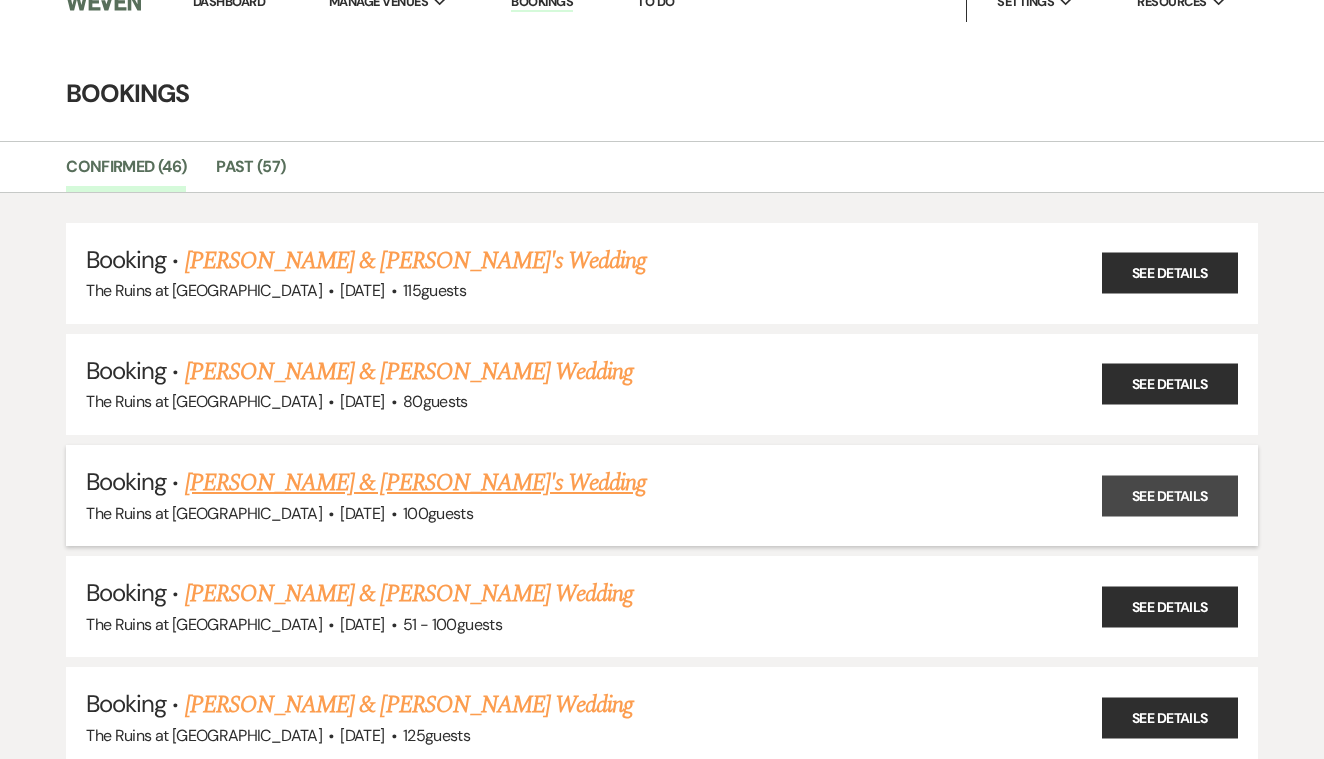 click on "See Details" at bounding box center (1170, 495) 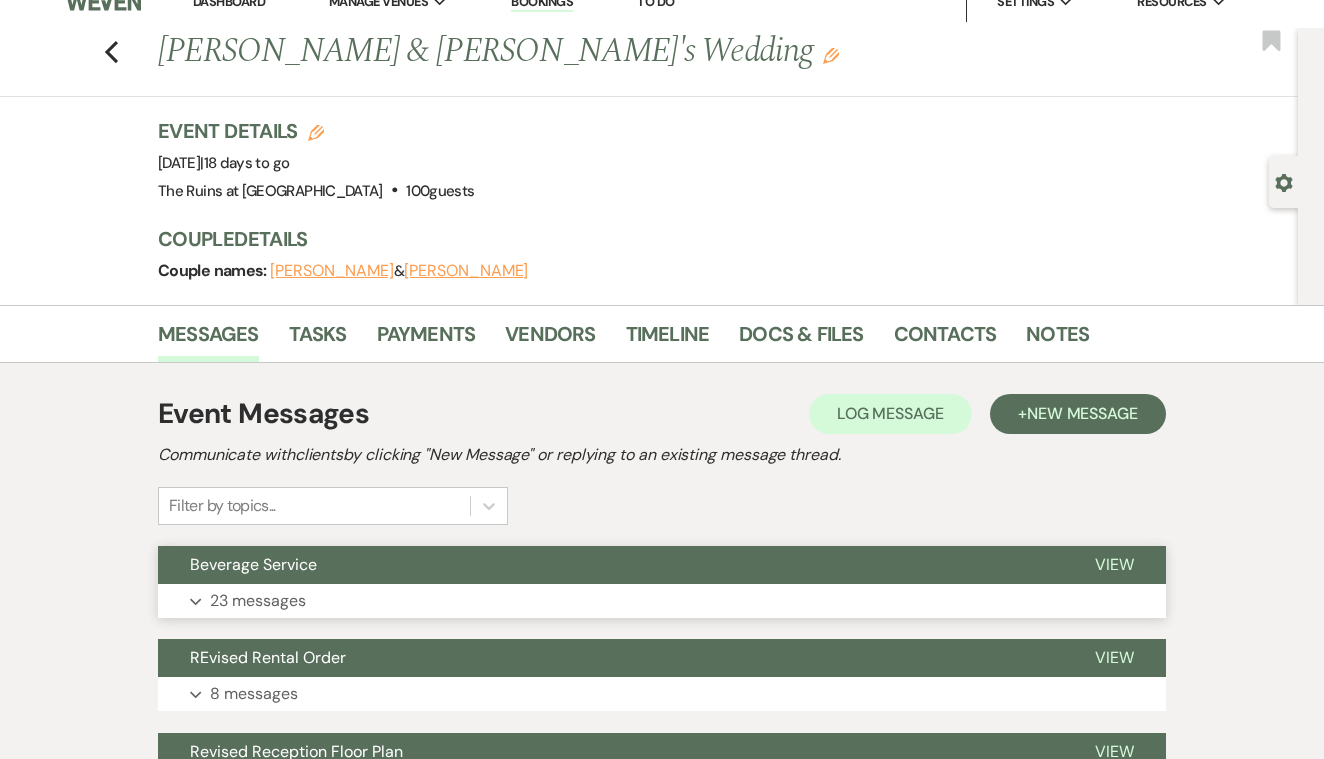 click on "View" at bounding box center (1114, 564) 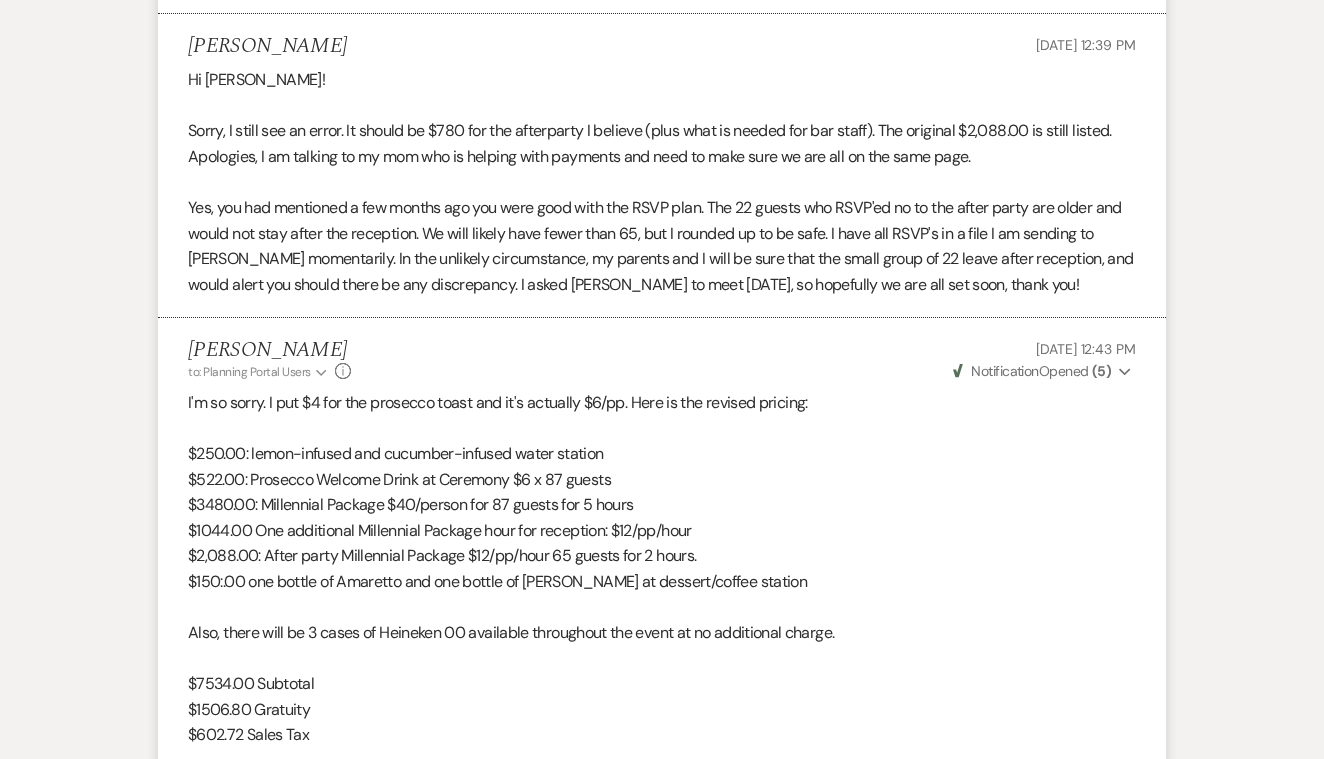 scroll, scrollTop: 6465, scrollLeft: 0, axis: vertical 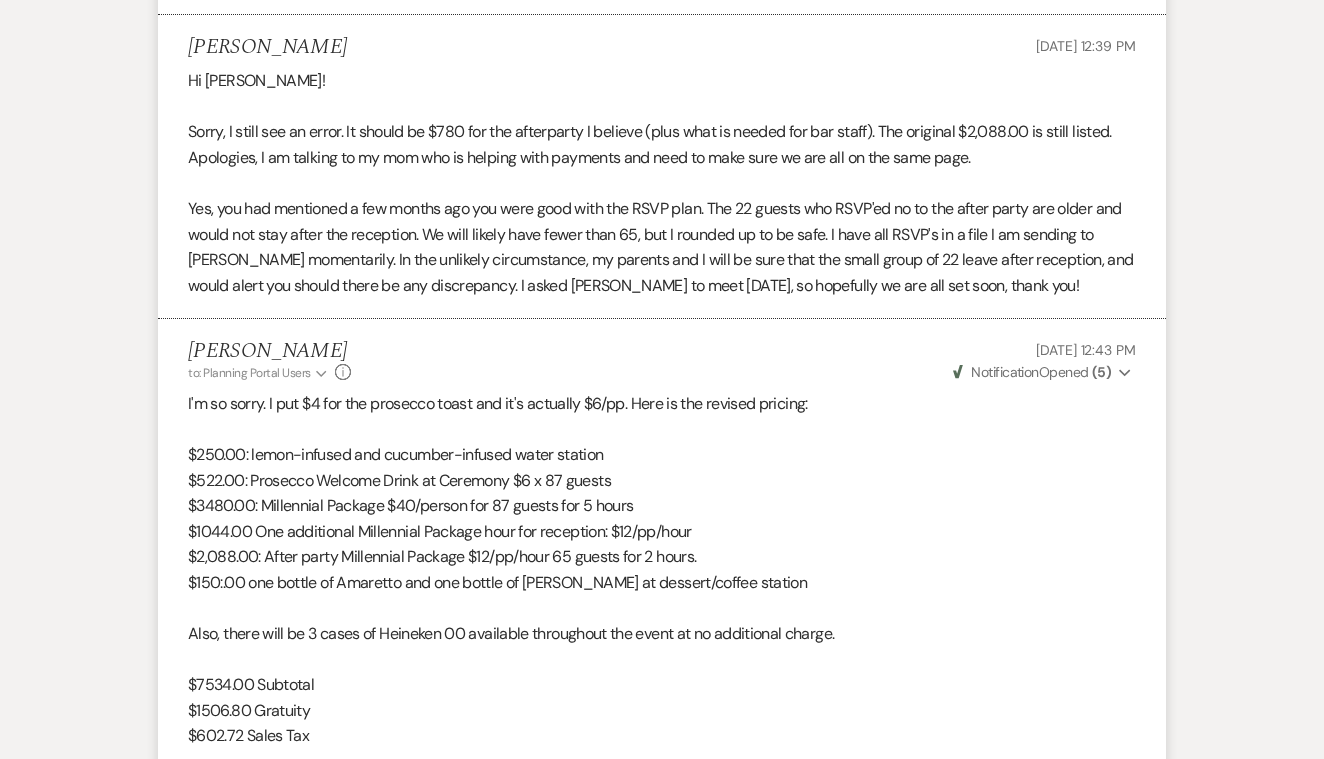 click on "Expand" 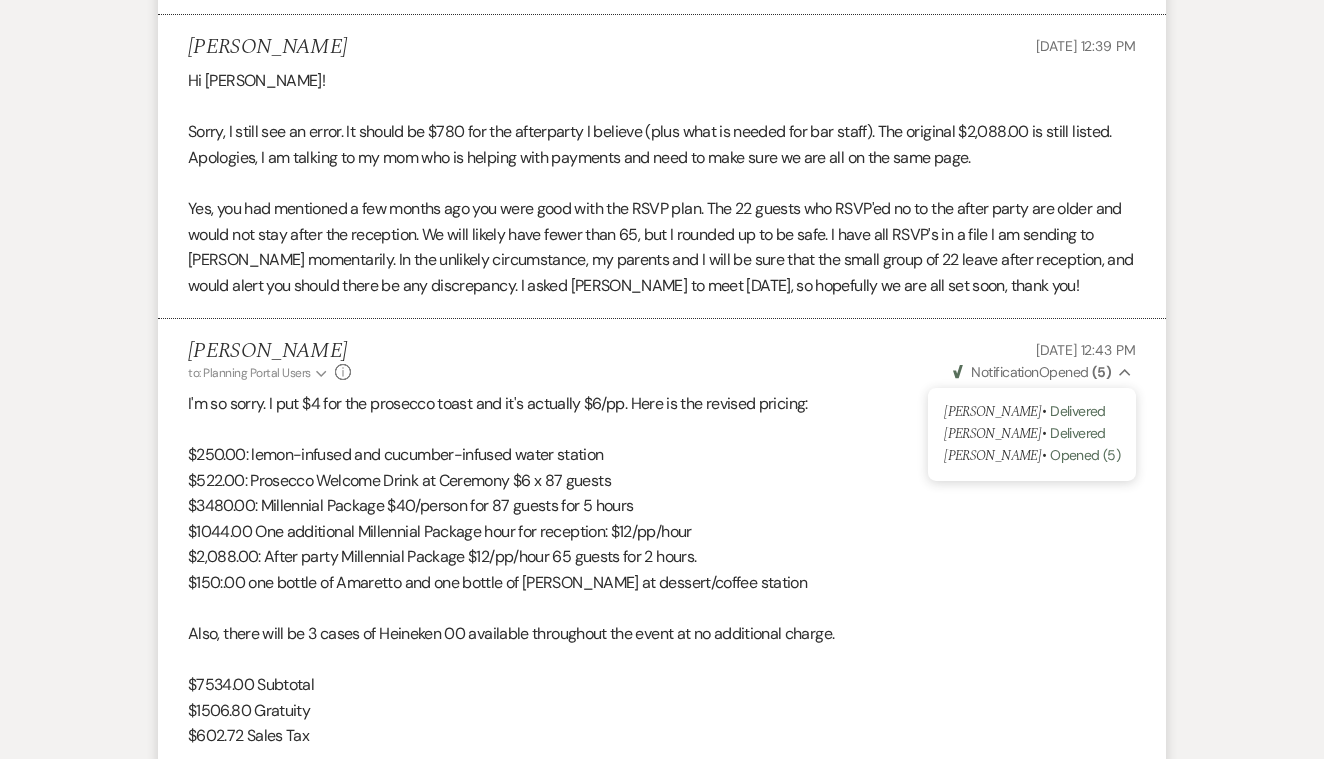 click on "Collapse" 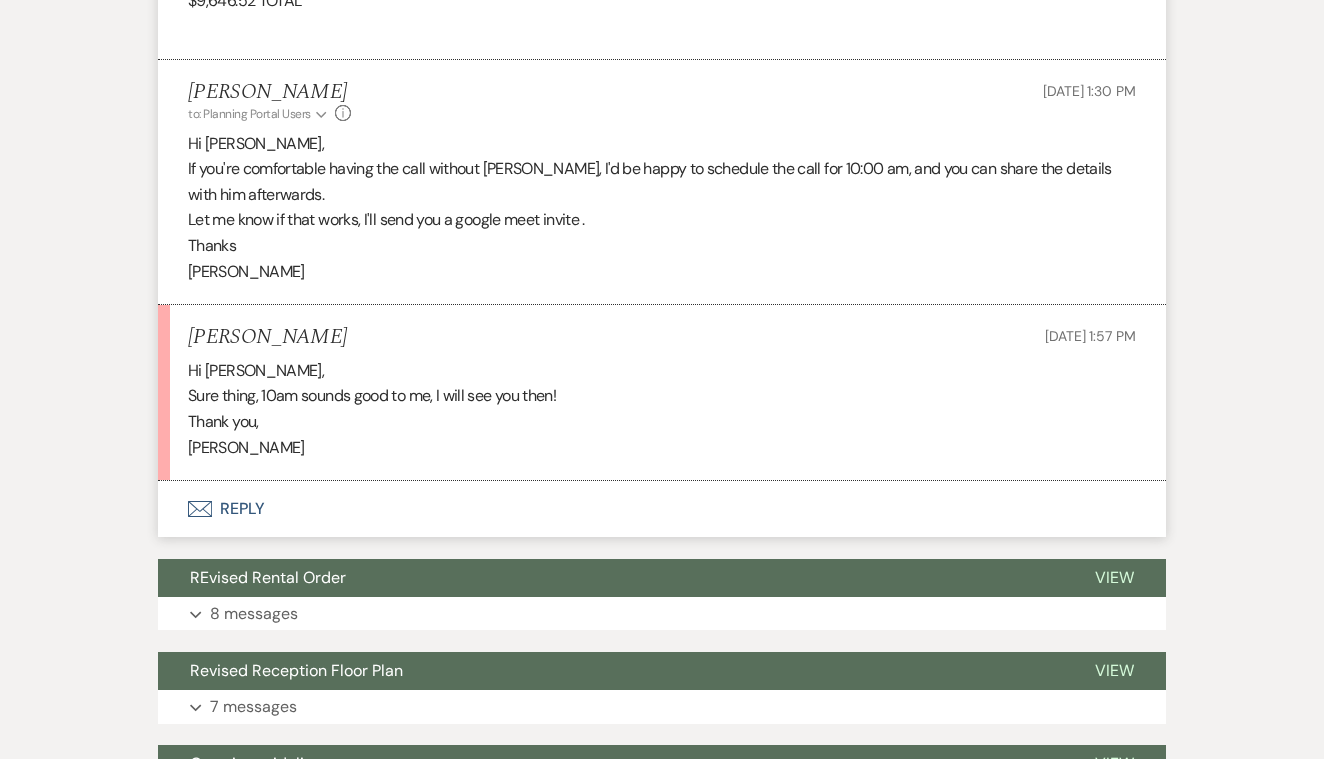scroll, scrollTop: 7237, scrollLeft: 0, axis: vertical 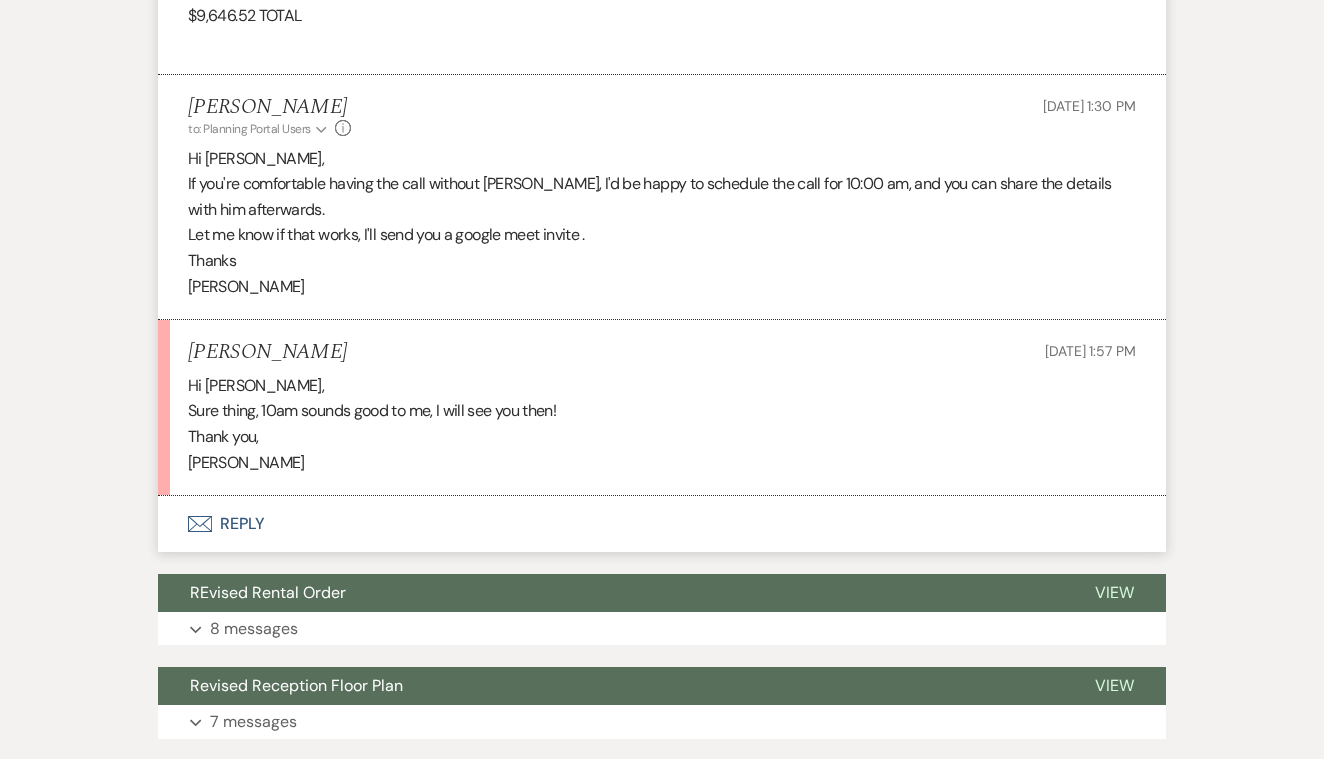 click on "Envelope Reply" at bounding box center [662, 524] 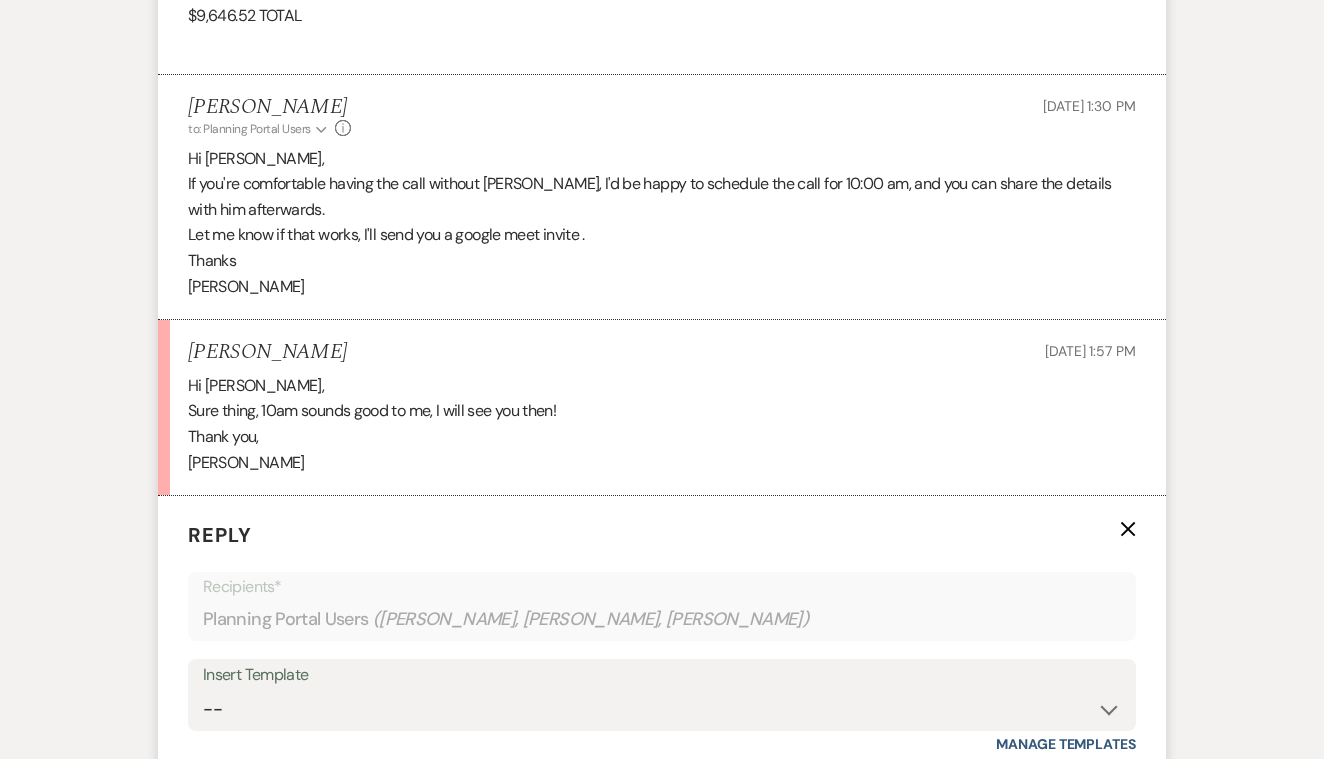 scroll, scrollTop: 7498, scrollLeft: 0, axis: vertical 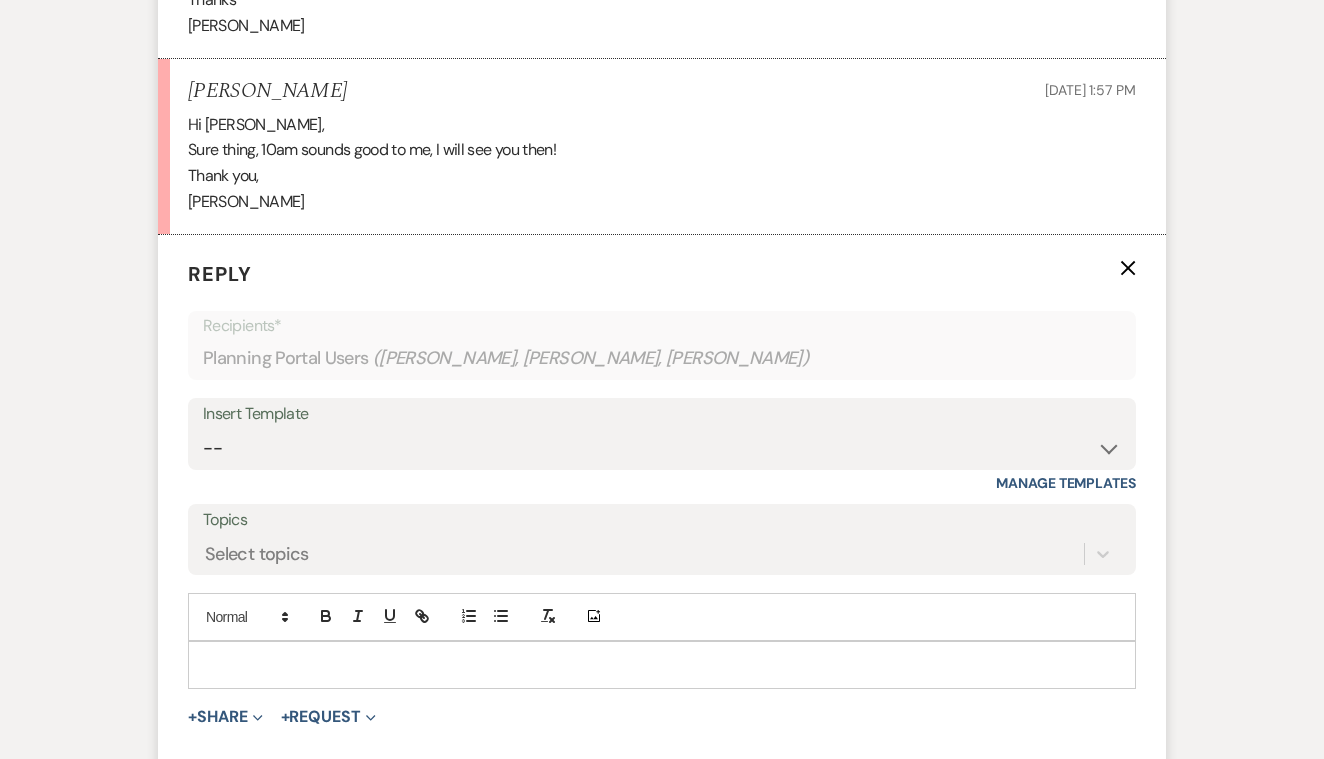 click at bounding box center (662, 665) 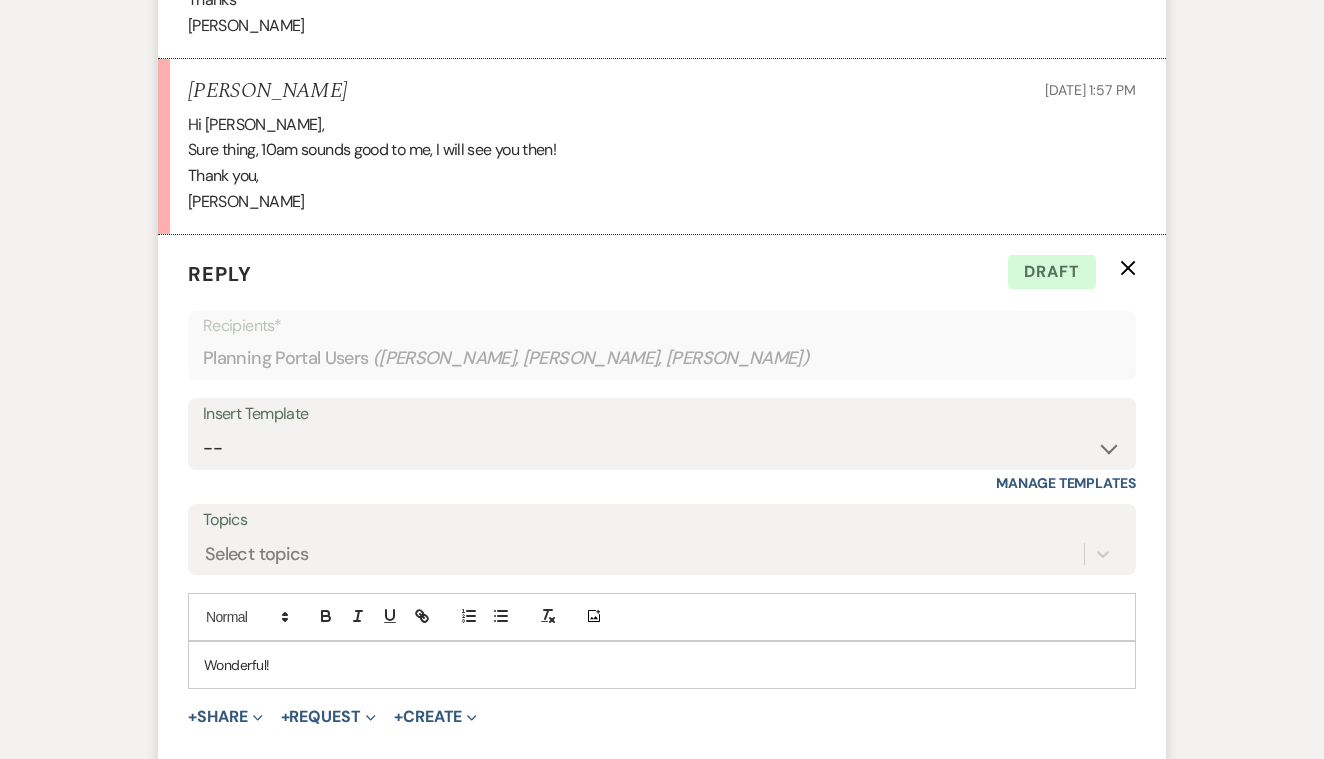 click on "Send Message" at bounding box center (1050, 783) 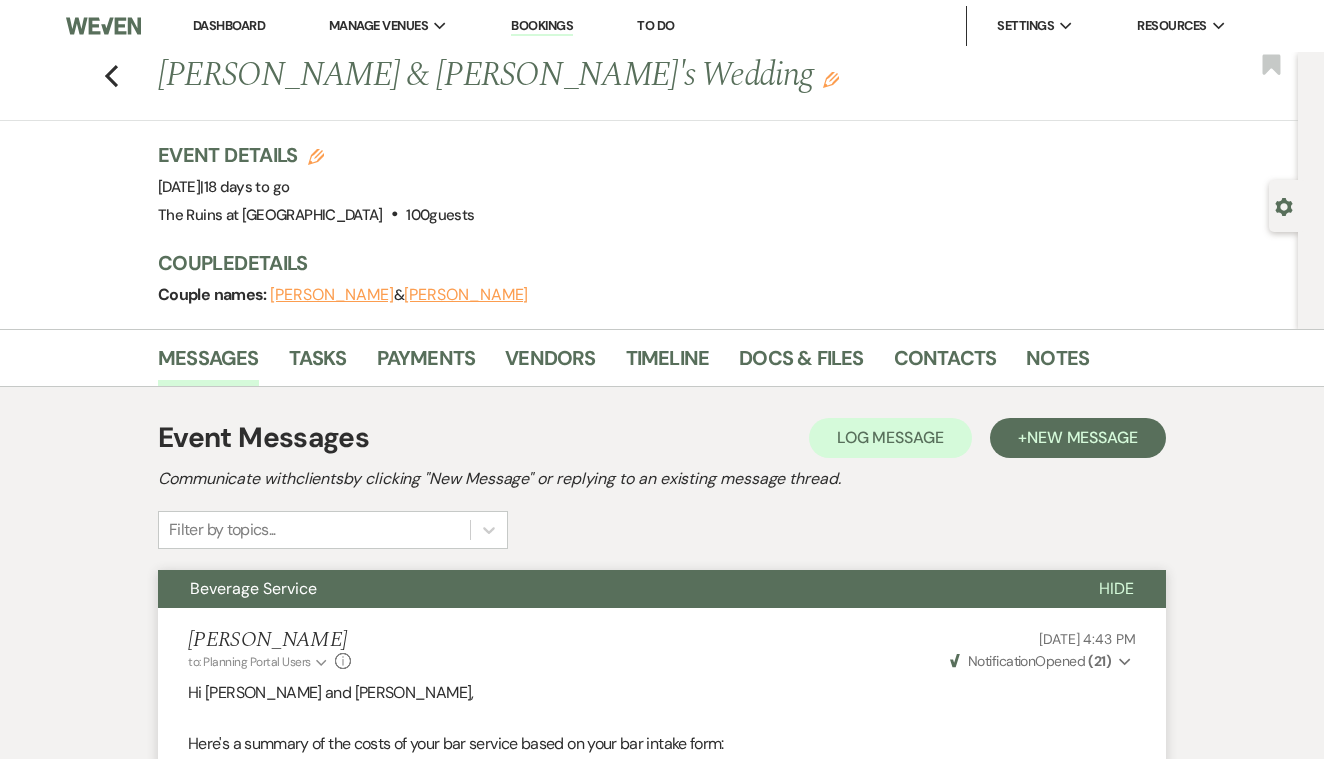 scroll, scrollTop: 0, scrollLeft: 0, axis: both 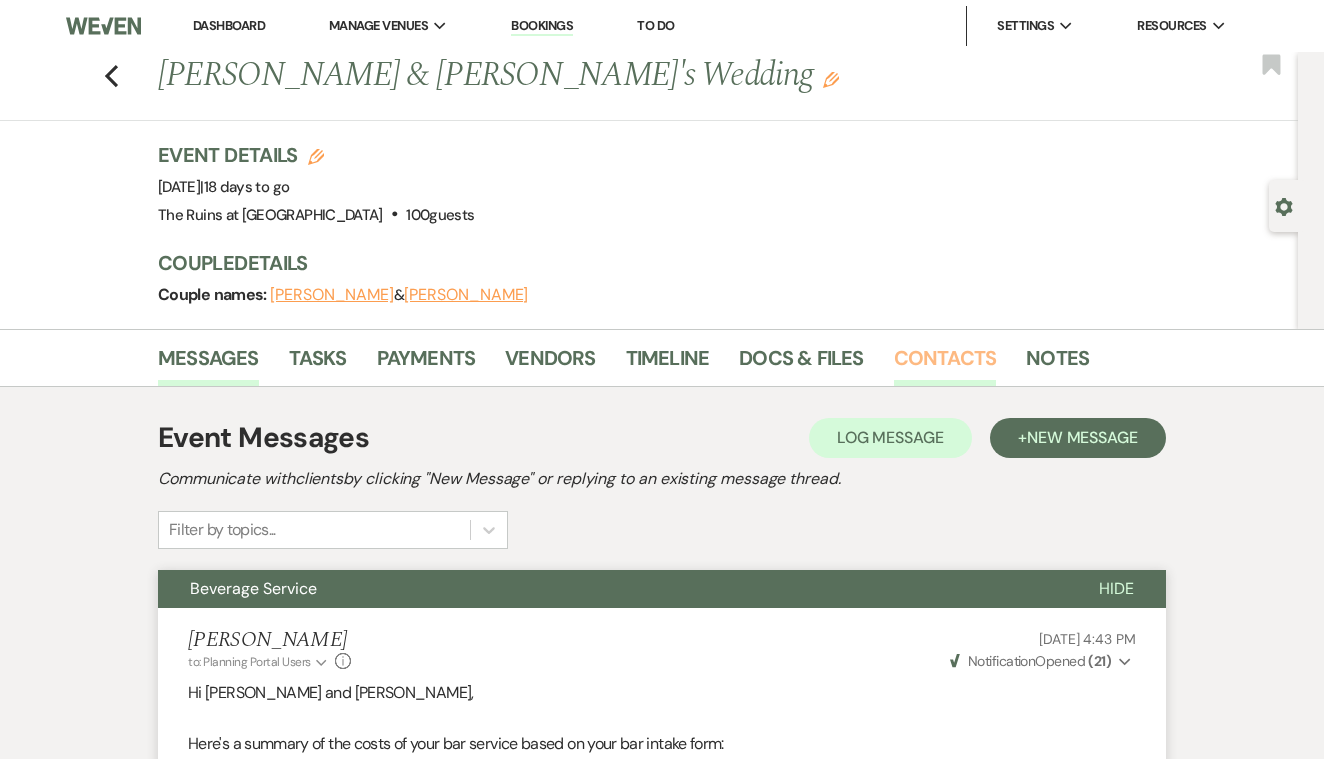 click on "Contacts" at bounding box center (945, 364) 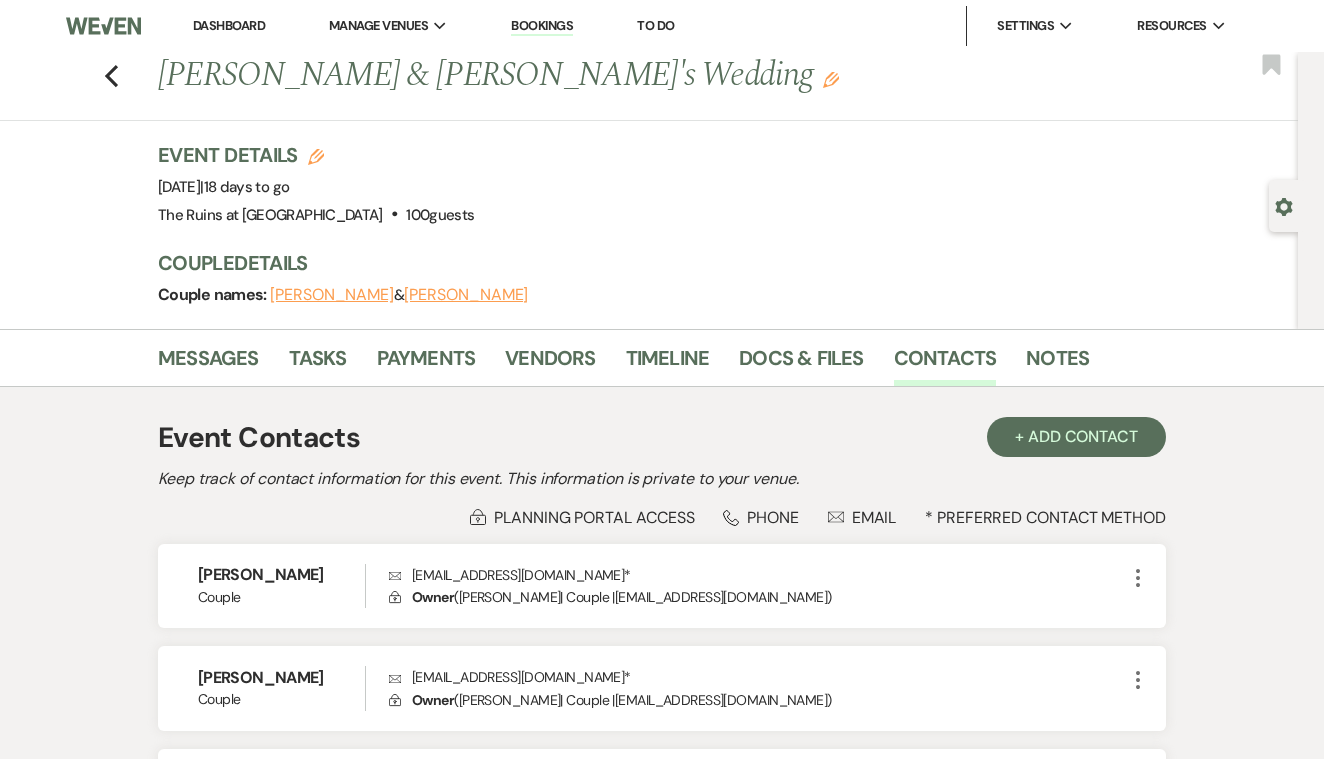 scroll, scrollTop: 0, scrollLeft: 0, axis: both 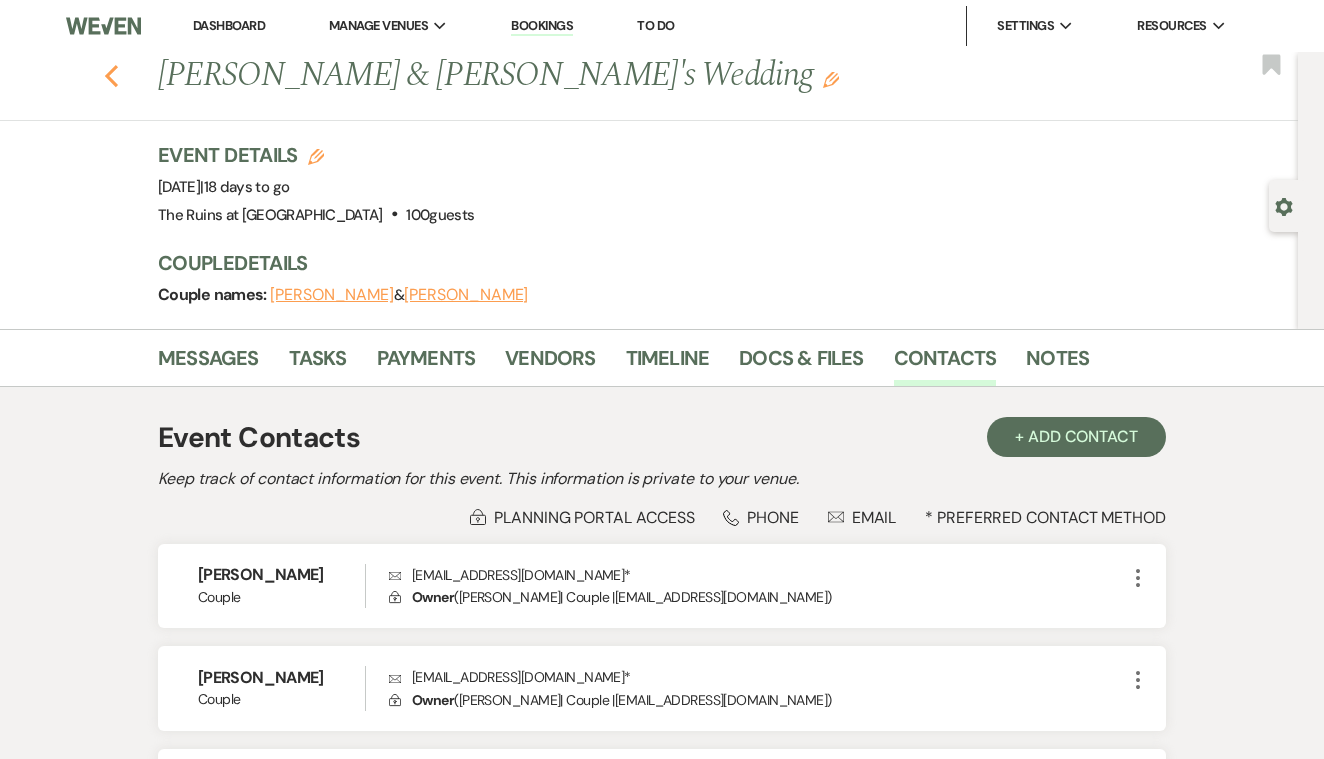 click 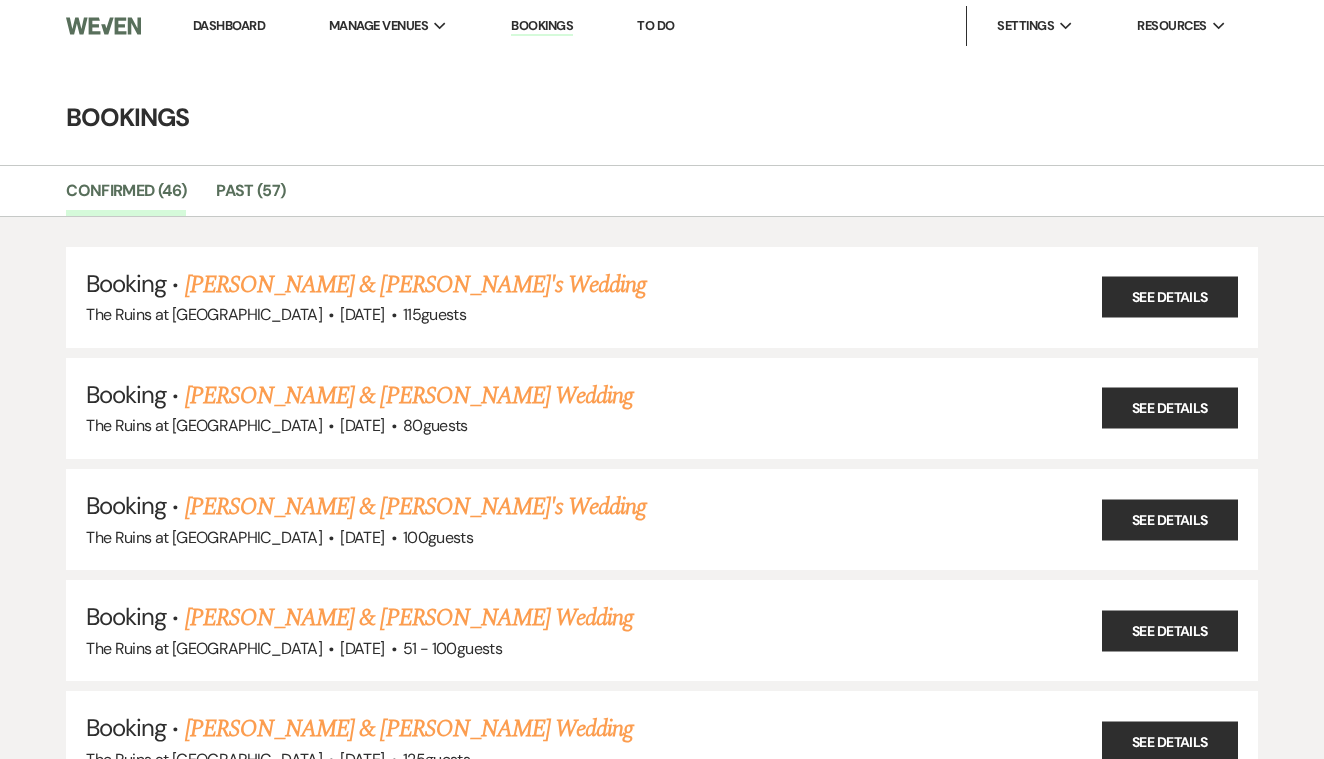 scroll, scrollTop: 24, scrollLeft: 0, axis: vertical 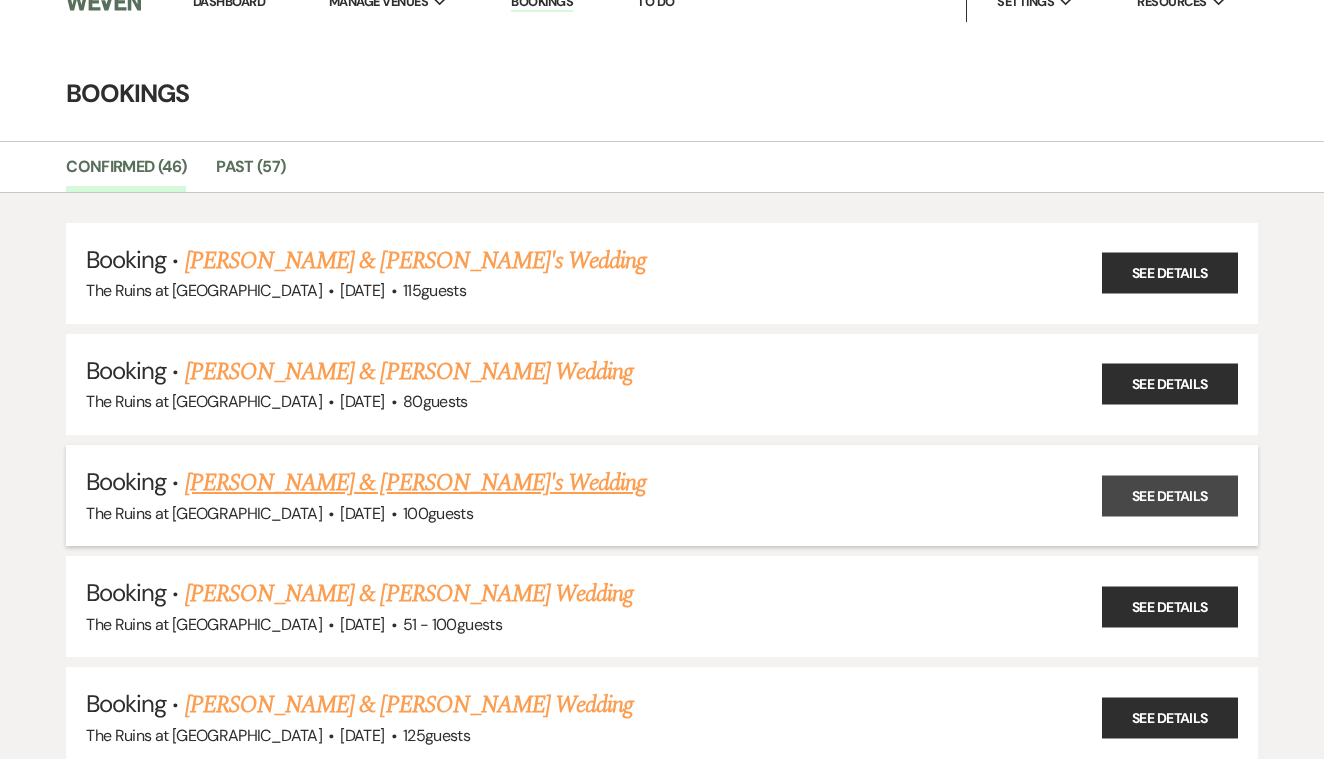 click on "See Details" at bounding box center (1170, 495) 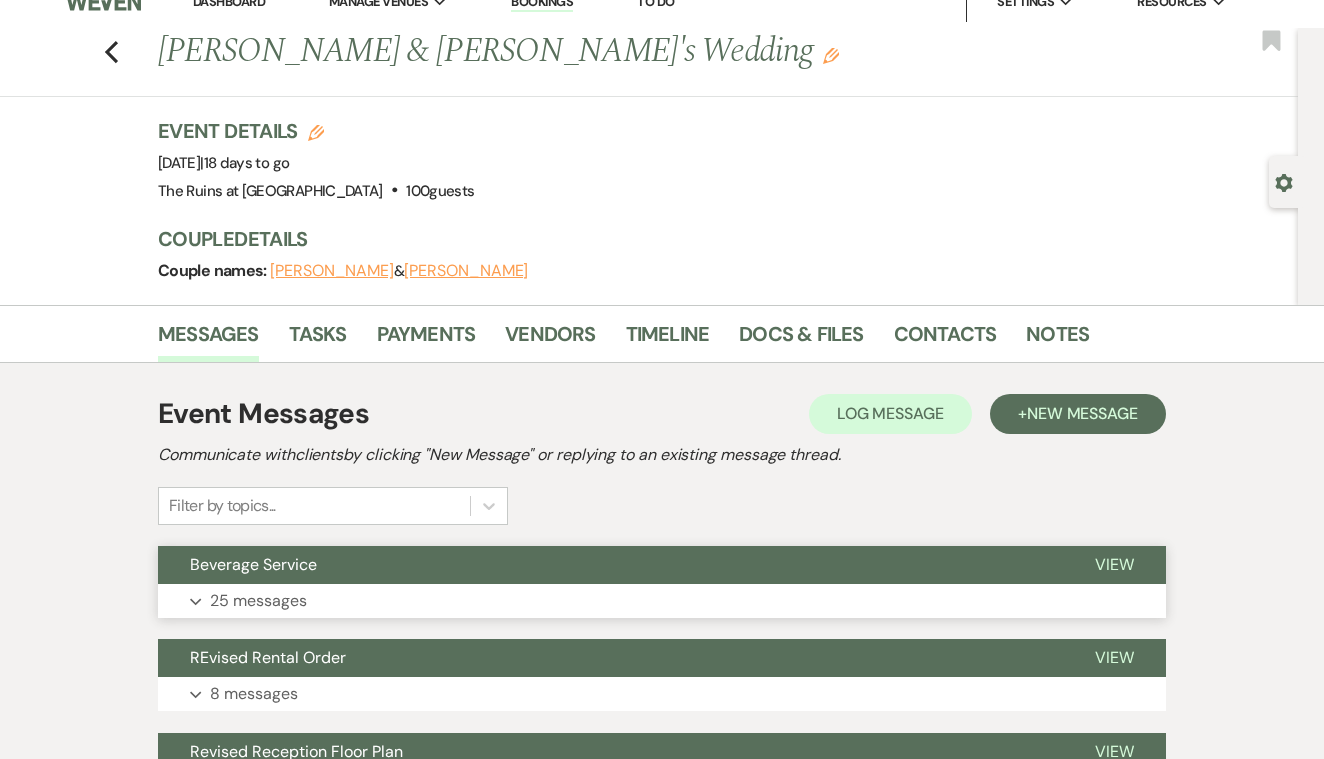 click on "View" at bounding box center [1114, 564] 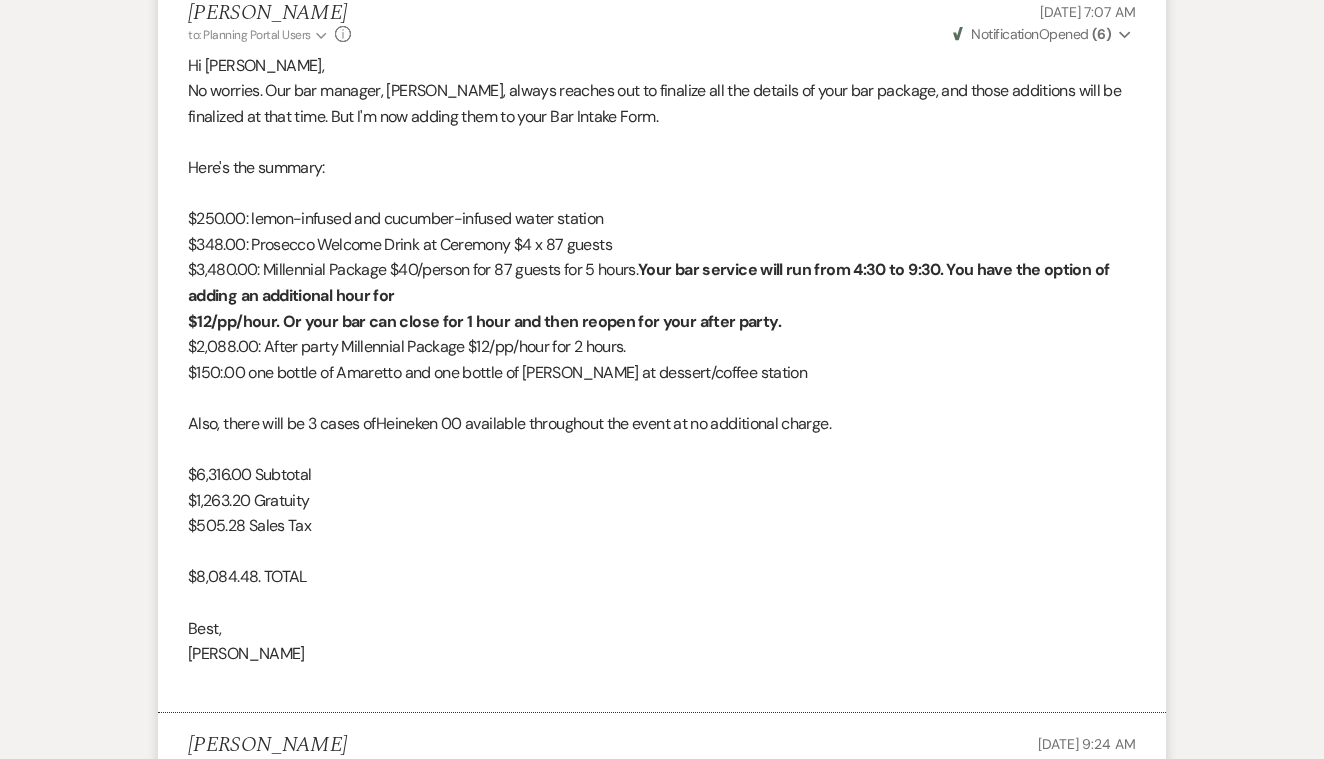 scroll, scrollTop: 4285, scrollLeft: 0, axis: vertical 